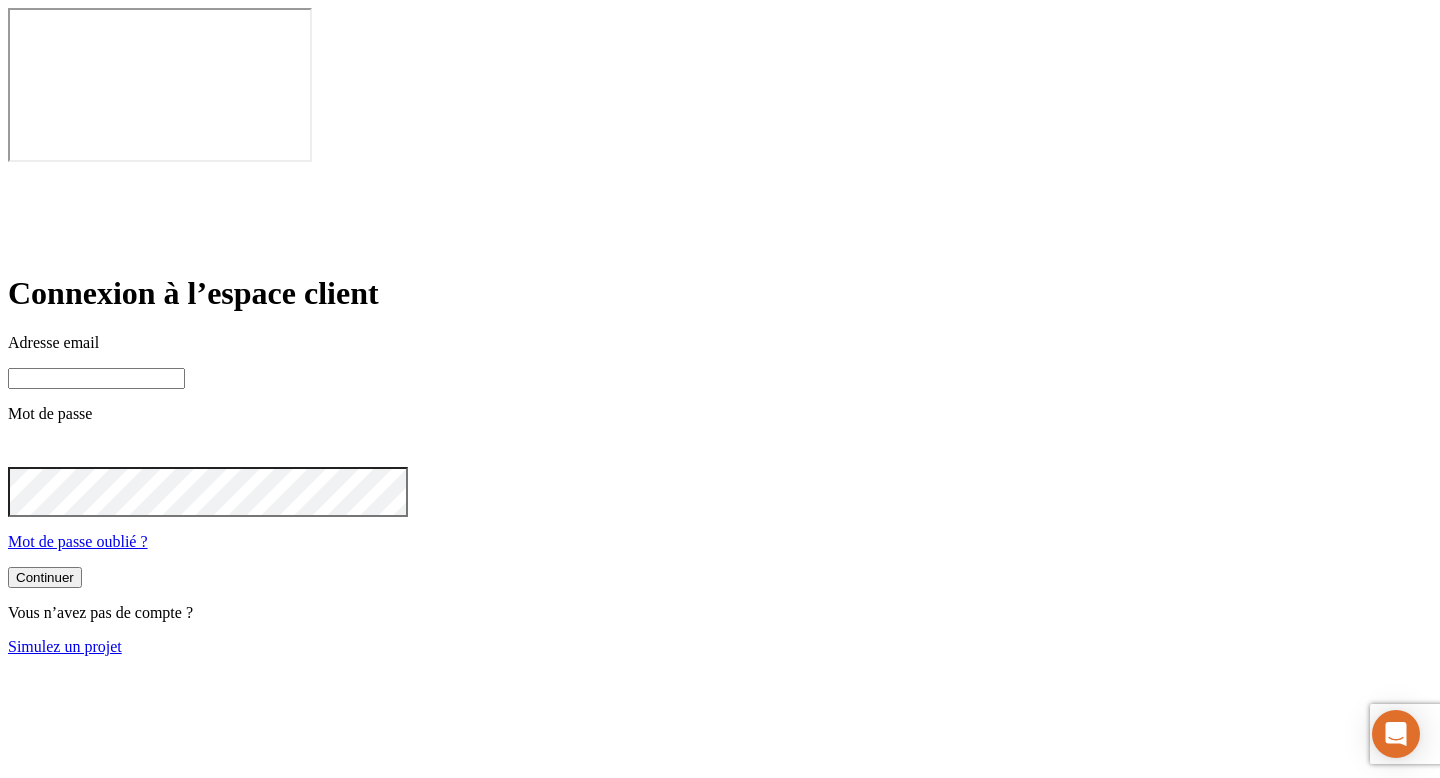 scroll, scrollTop: 0, scrollLeft: 0, axis: both 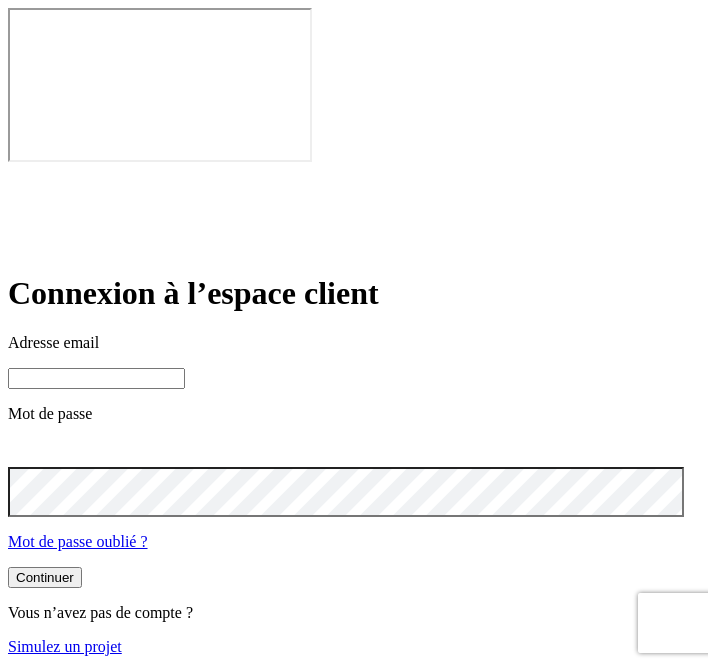 paste on "[PERSON_NAME][DOMAIN_NAME][EMAIL_ADDRESS][DOMAIN_NAME]" 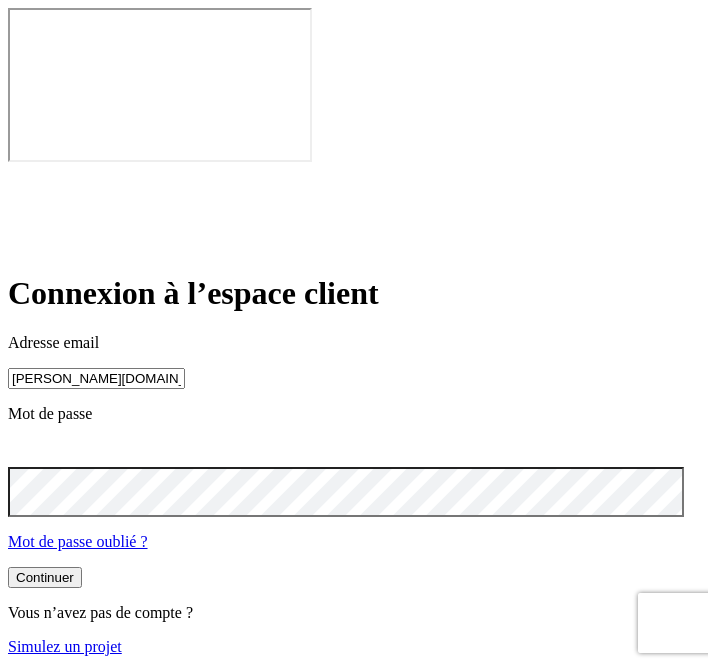 type on "[PERSON_NAME][DOMAIN_NAME][EMAIL_ADDRESS][DOMAIN_NAME]" 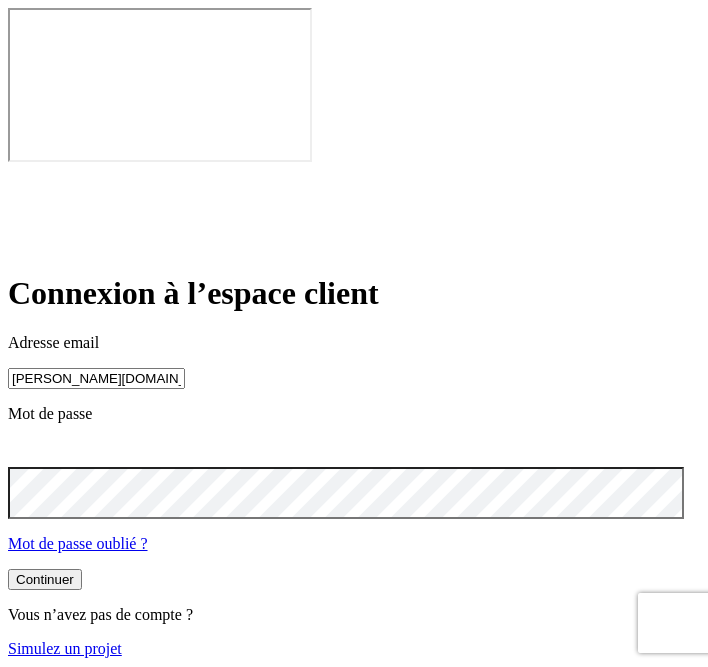 click on "Continuer" at bounding box center (45, 579) 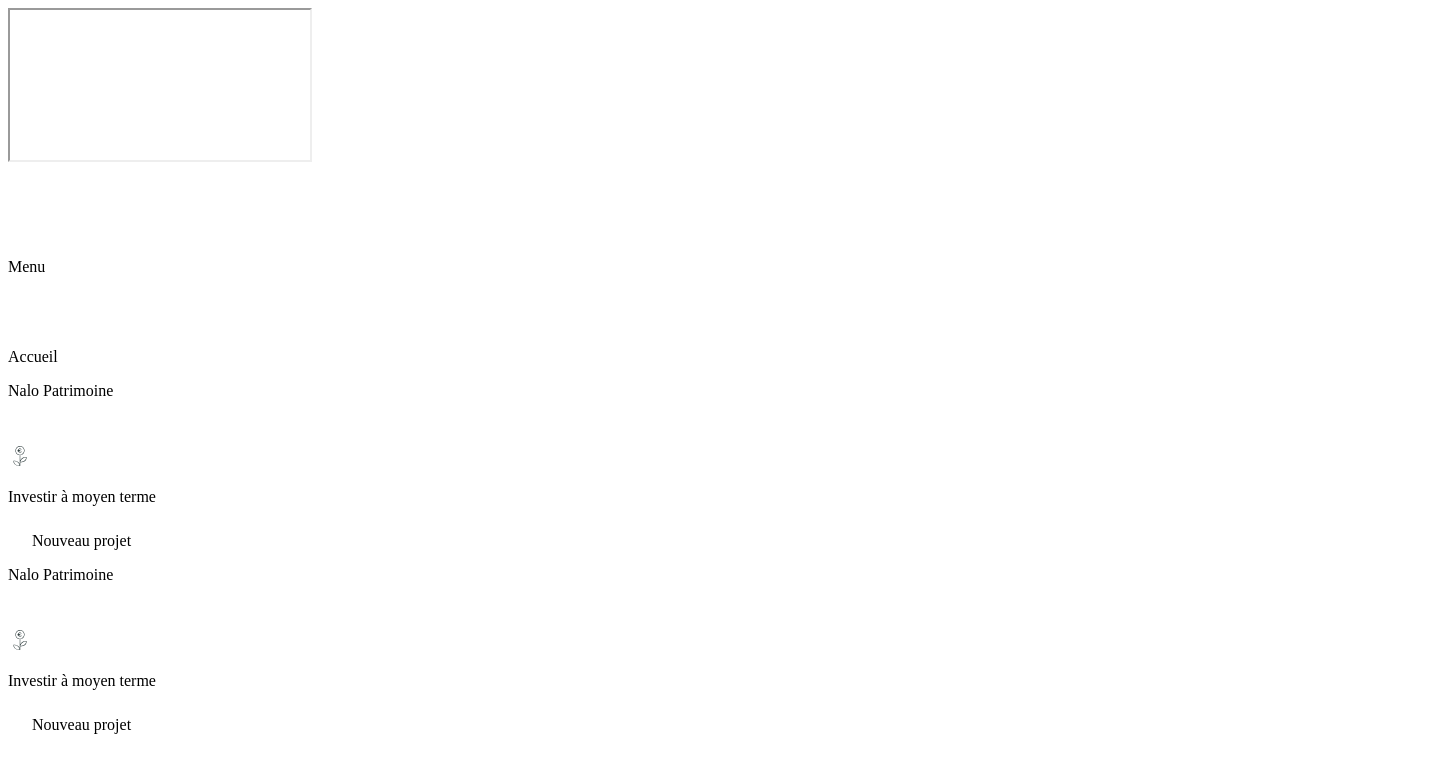 click on "Faire un versement" at bounding box center [73, 1261] 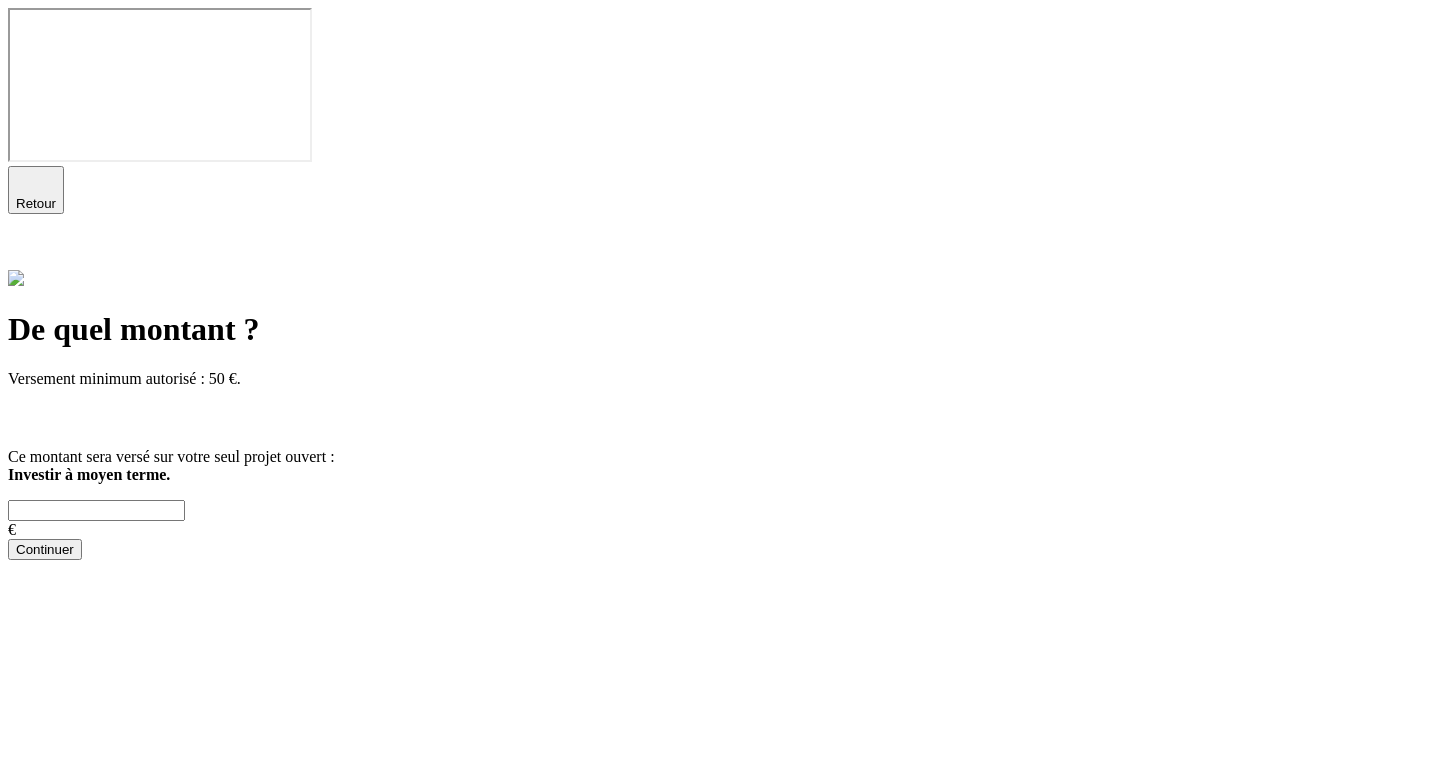 click at bounding box center (96, 510) 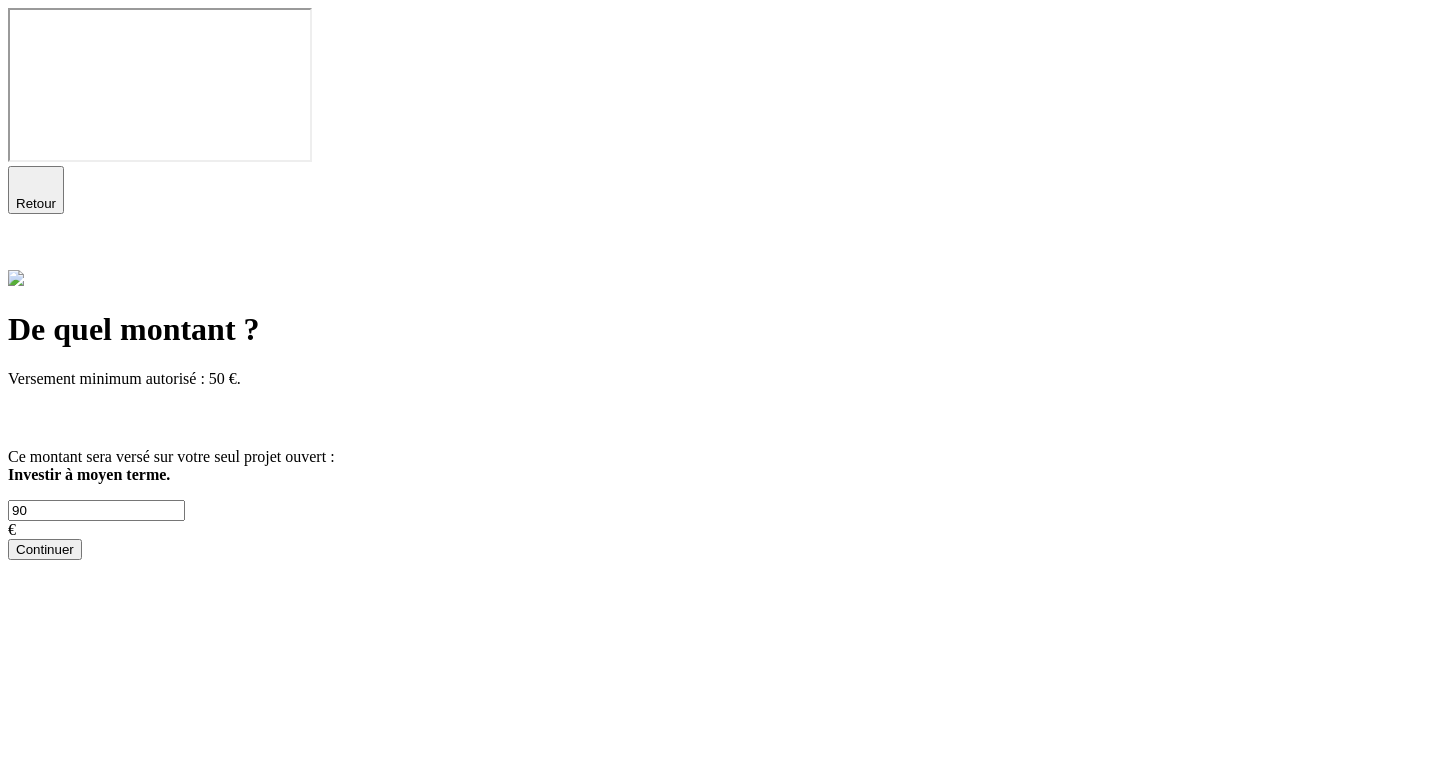 type on "90" 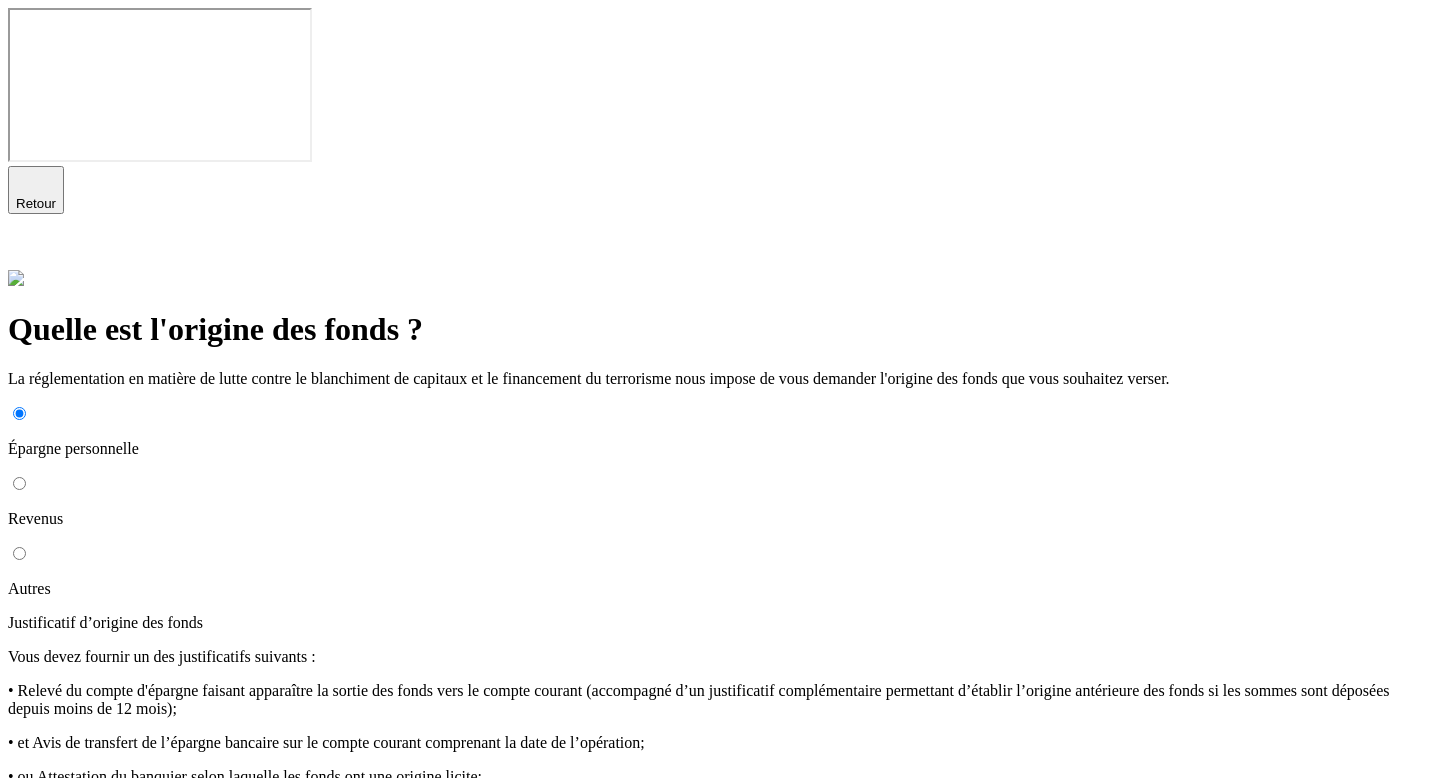 scroll, scrollTop: 9, scrollLeft: 0, axis: vertical 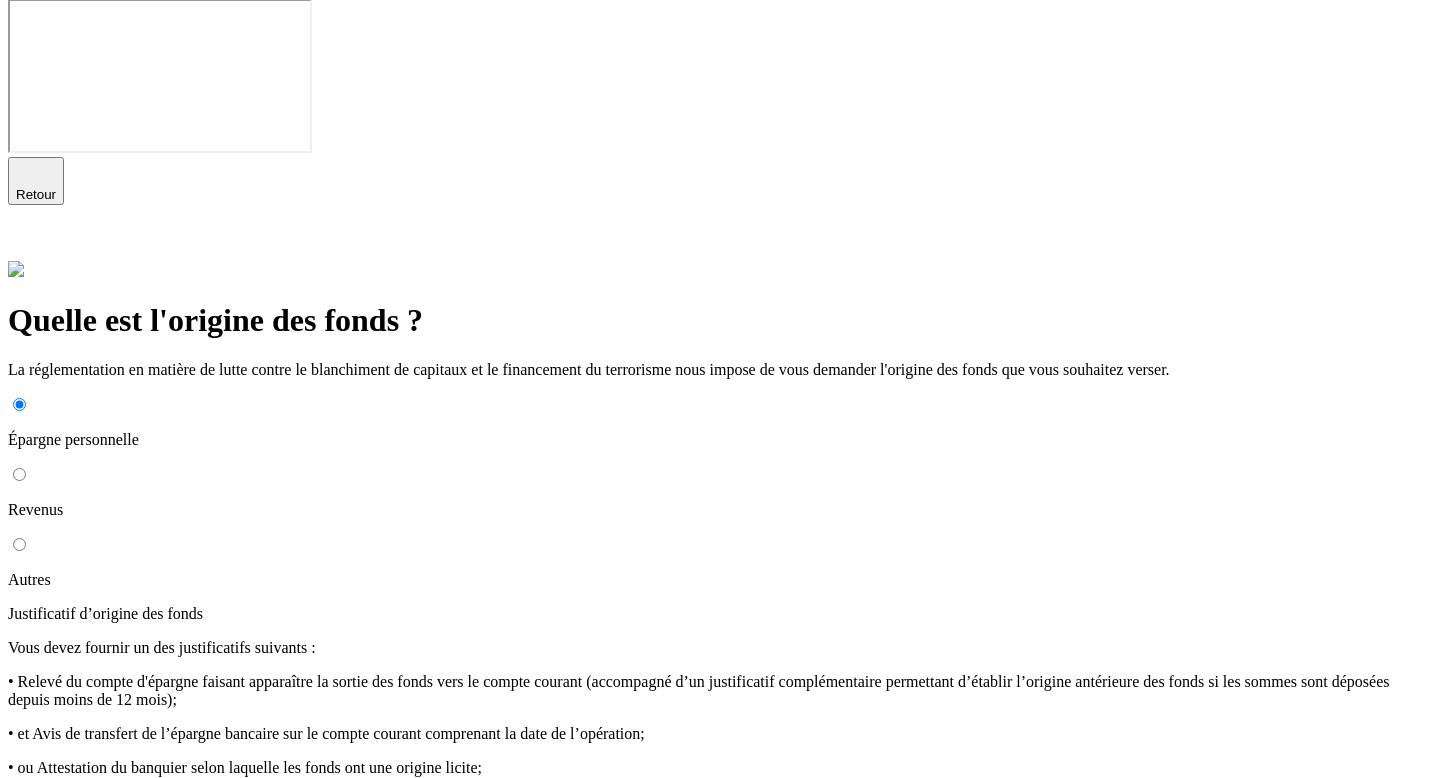 click on "Revenus" at bounding box center (19, 474) 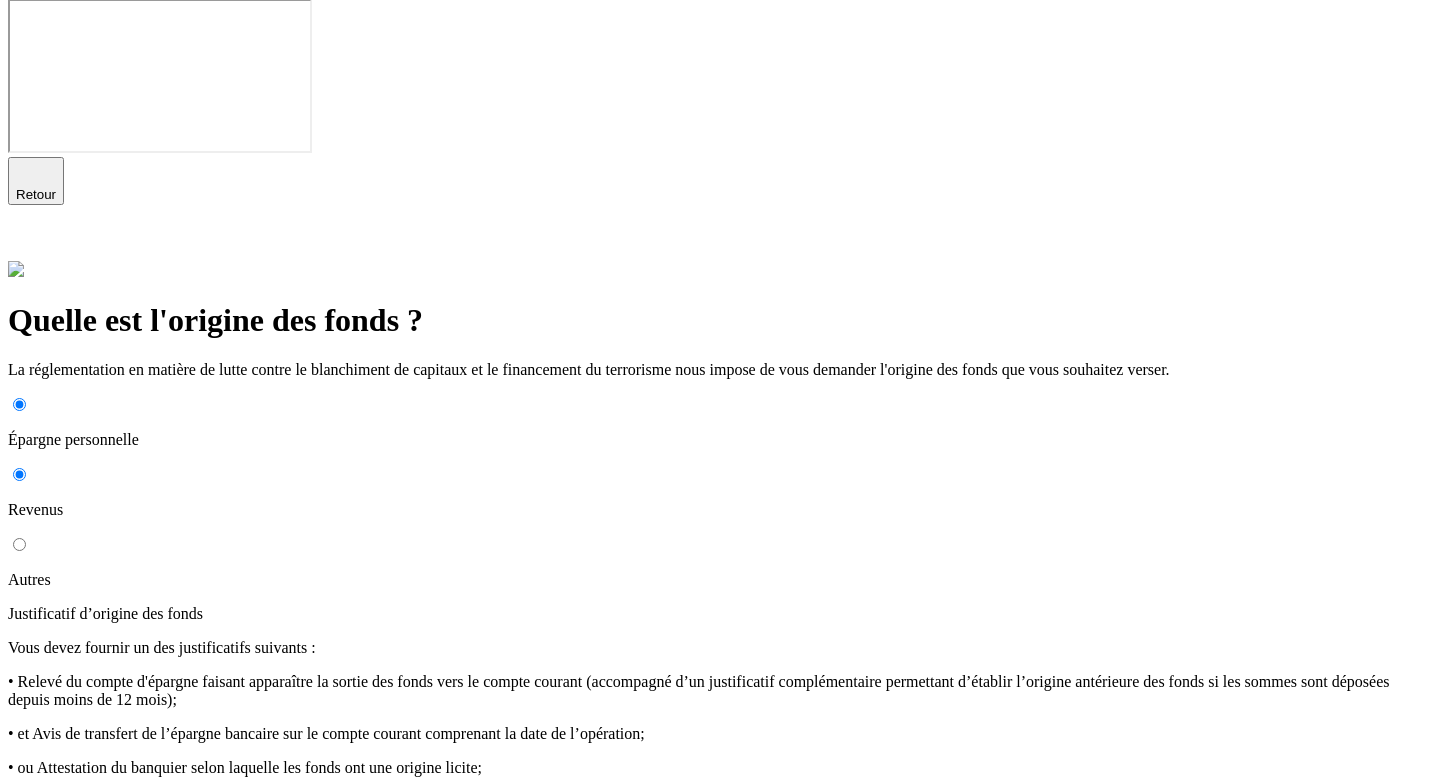 scroll, scrollTop: 0, scrollLeft: 0, axis: both 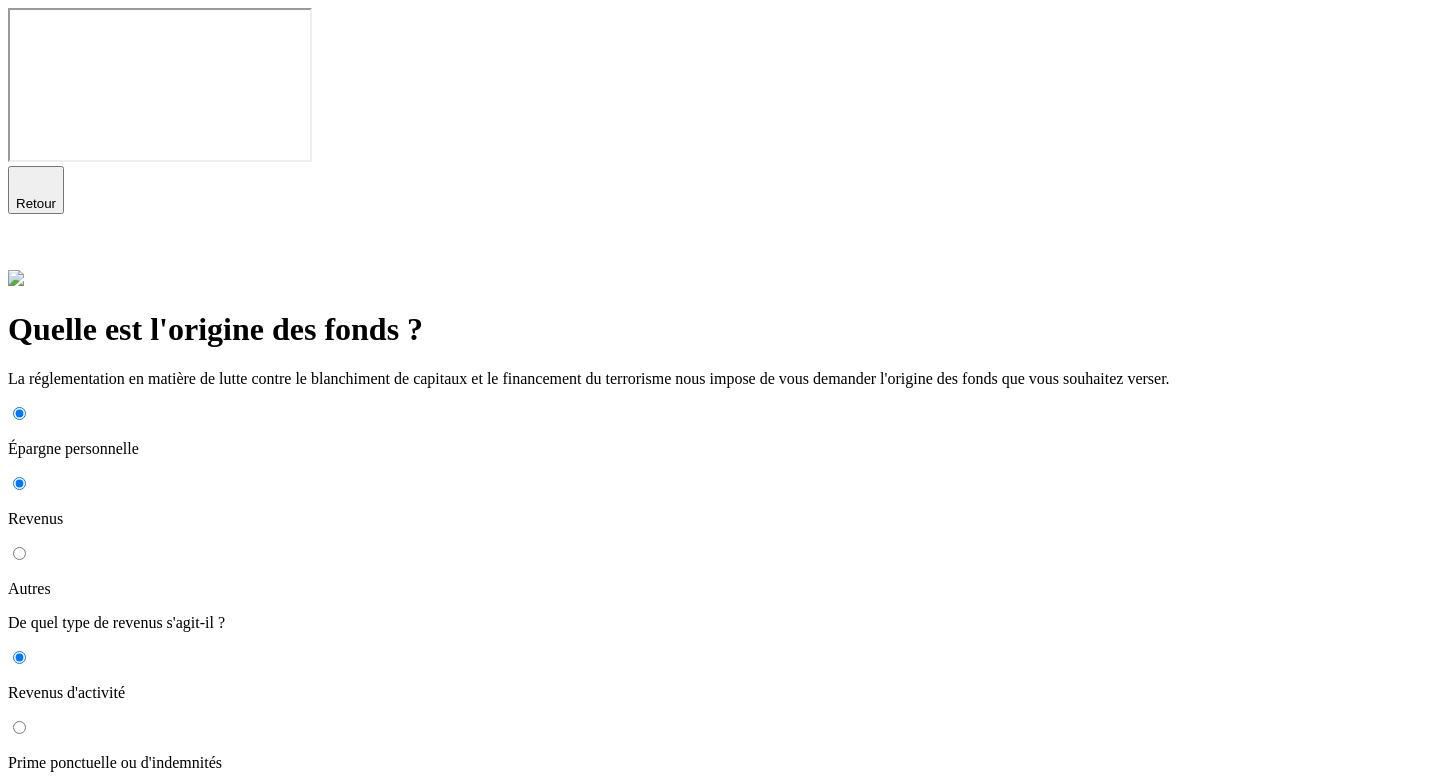 click on "La réglementation en matière de lutte contre le blanchiment de capitaux et le financement du terrorisme nous impose de vous demander l'origine des fonds que vous souhaitez verser. Épargne personnelle Revenus Autres De quel type de revenus s'agit-il ? Revenus d'activité Prime ponctuelle ou d'indemnités Revenus locatifs / fonciers Rente Justificatif d’origine des fonds Vous devez fournir un des justificatifs suivants : • Fiche de paie (le montant du salaire annuel devant couvrir le montant du versement) ; • ou Avis d’imposition sur le revenu ; • ou Déclaration IFI ; • ou Relevé de compte des 6 derniers mois. Glissez-déposez  ou  chargez  votre justificatif. Formats acceptés : .pdf, .jpeg, .jpg, .png - max 4 Mo" at bounding box center [720, 817] 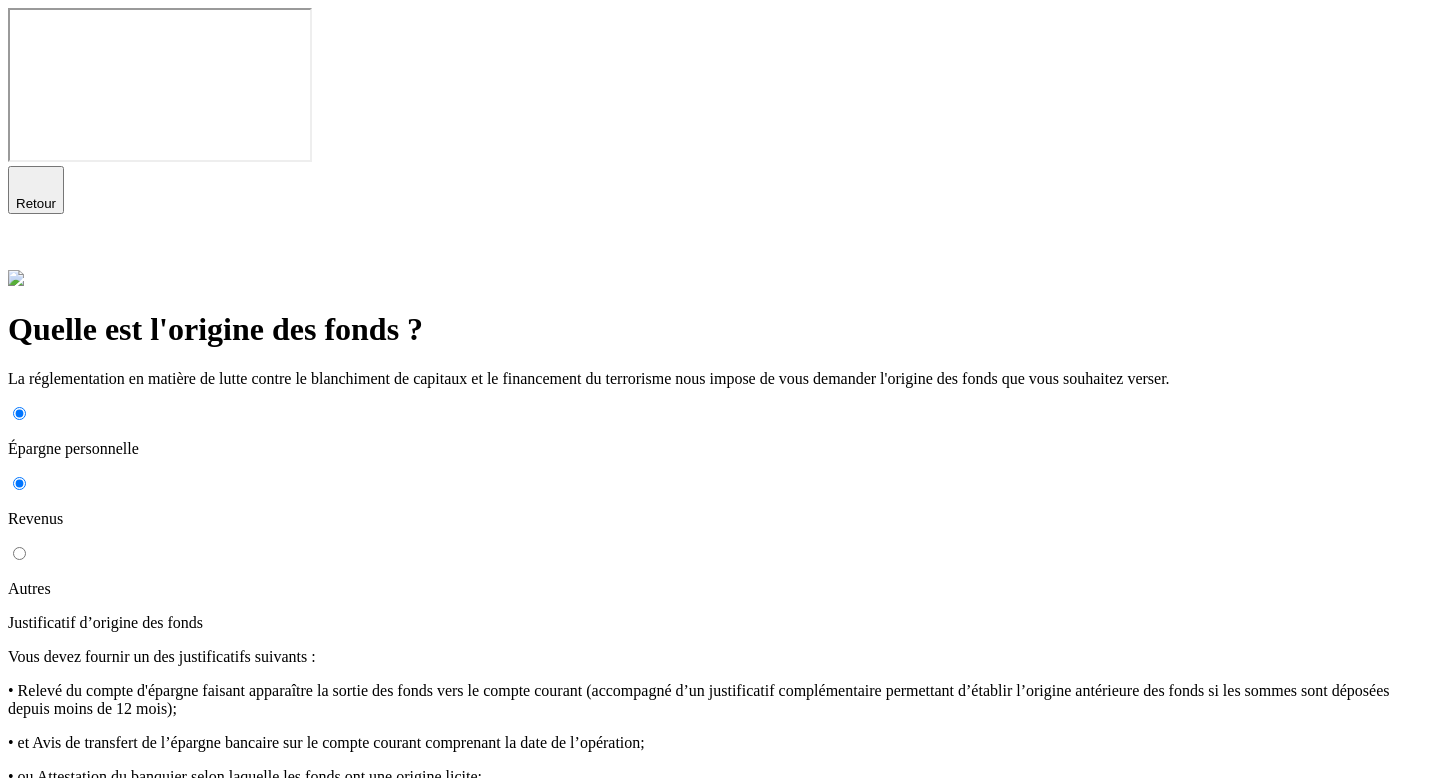 scroll, scrollTop: 9, scrollLeft: 0, axis: vertical 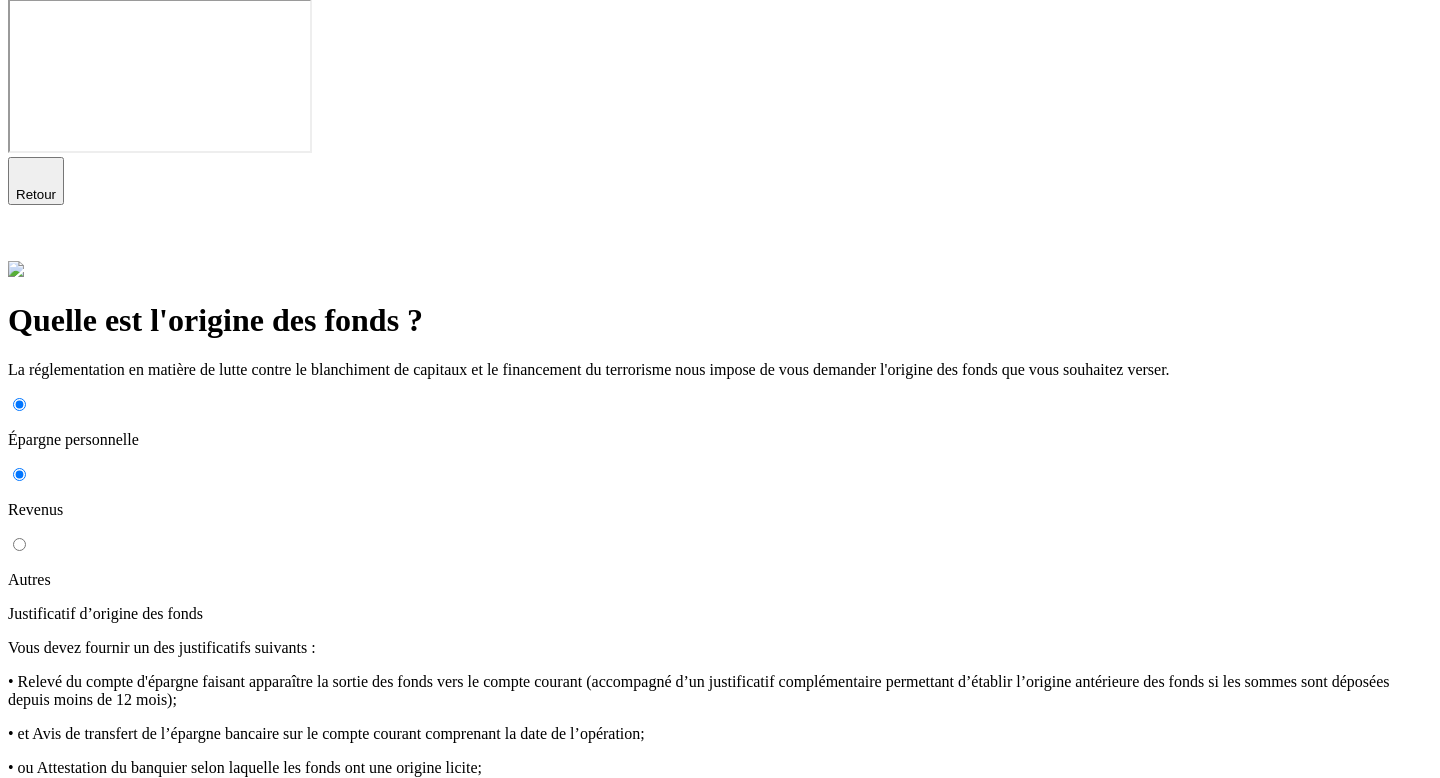 click on "Glissez-déposez  ou  chargez  votre justificatif. Formats acceptés : .pdf, .jpeg, .jpg, .png - max 4 Mo" at bounding box center [720, 841] 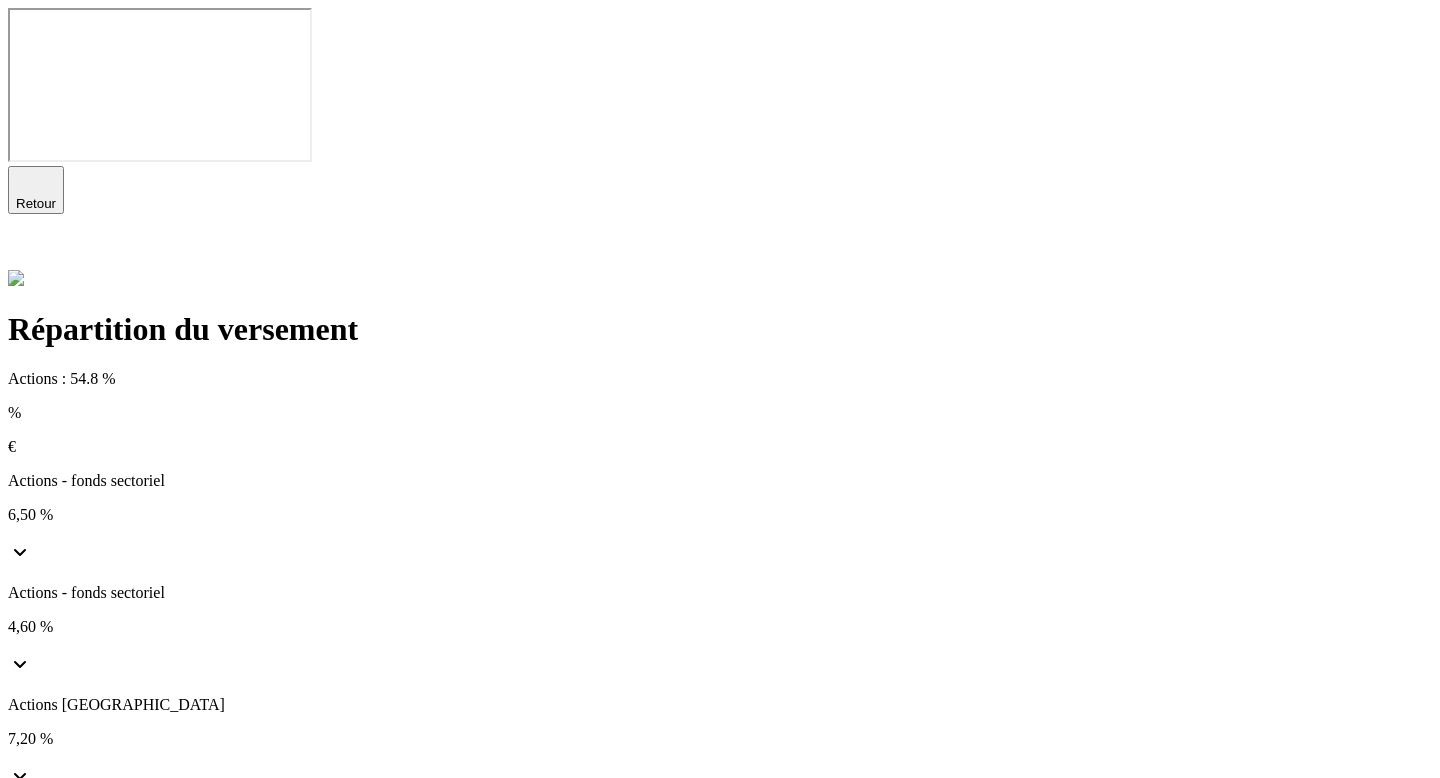 scroll, scrollTop: 156, scrollLeft: 0, axis: vertical 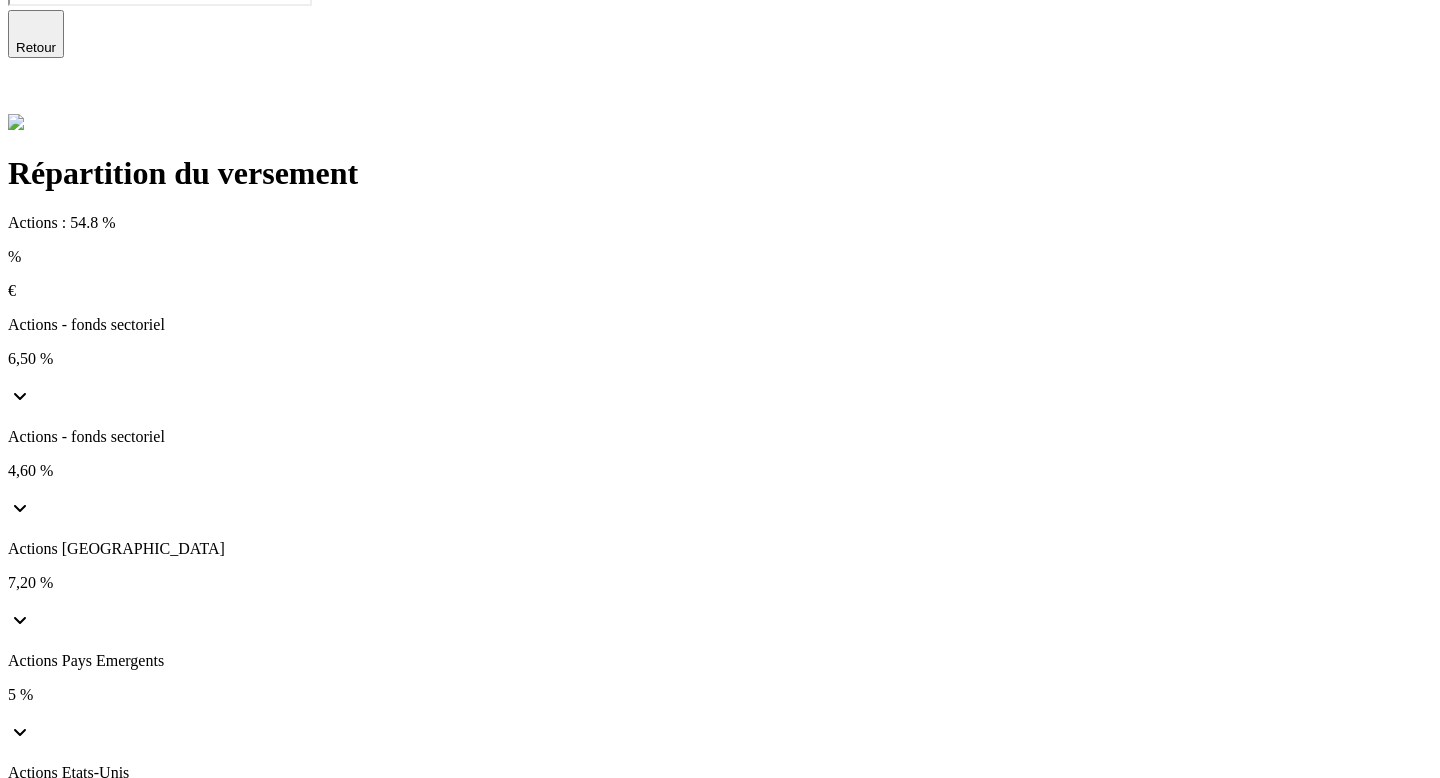click on "Continuer" at bounding box center (45, 1970) 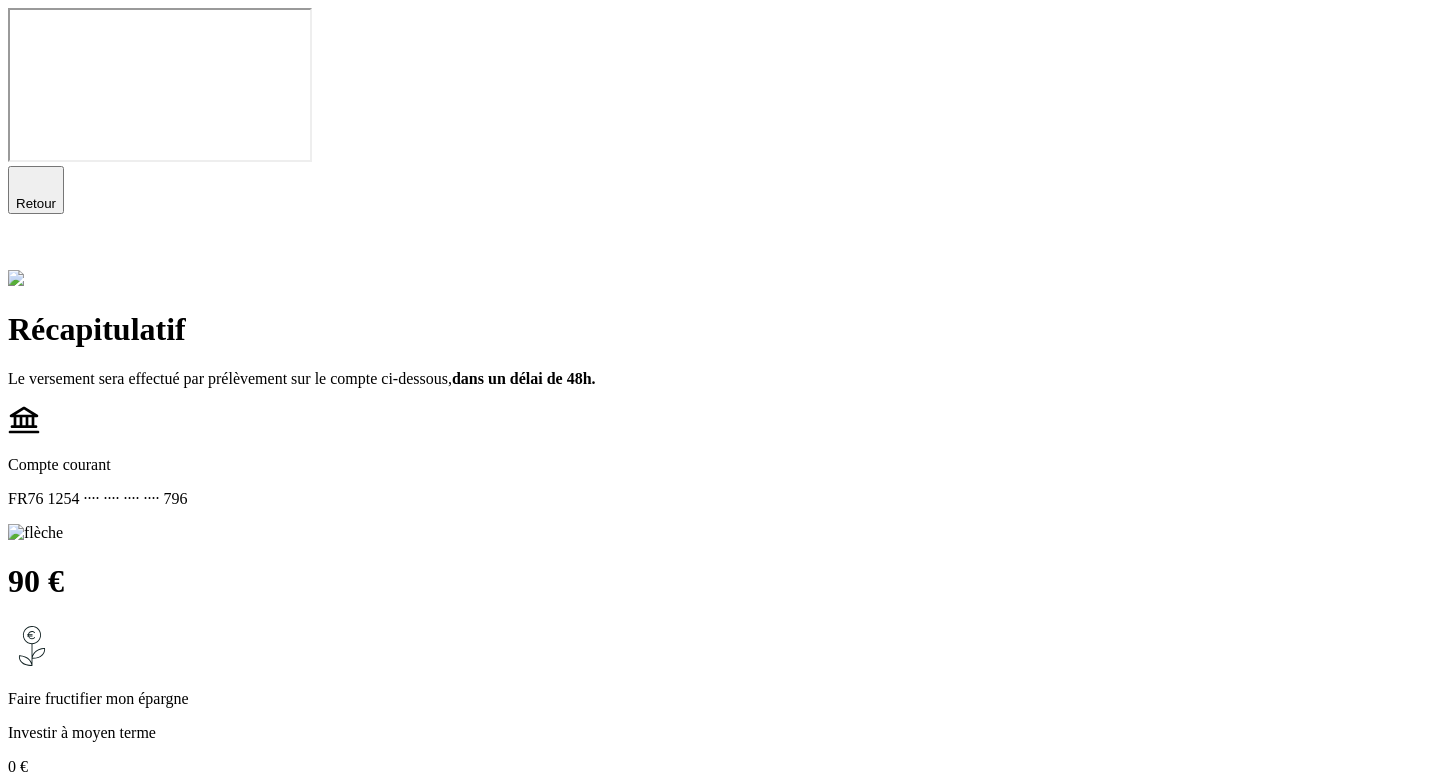 click on "Confirmer le versement" at bounding box center [85, 815] 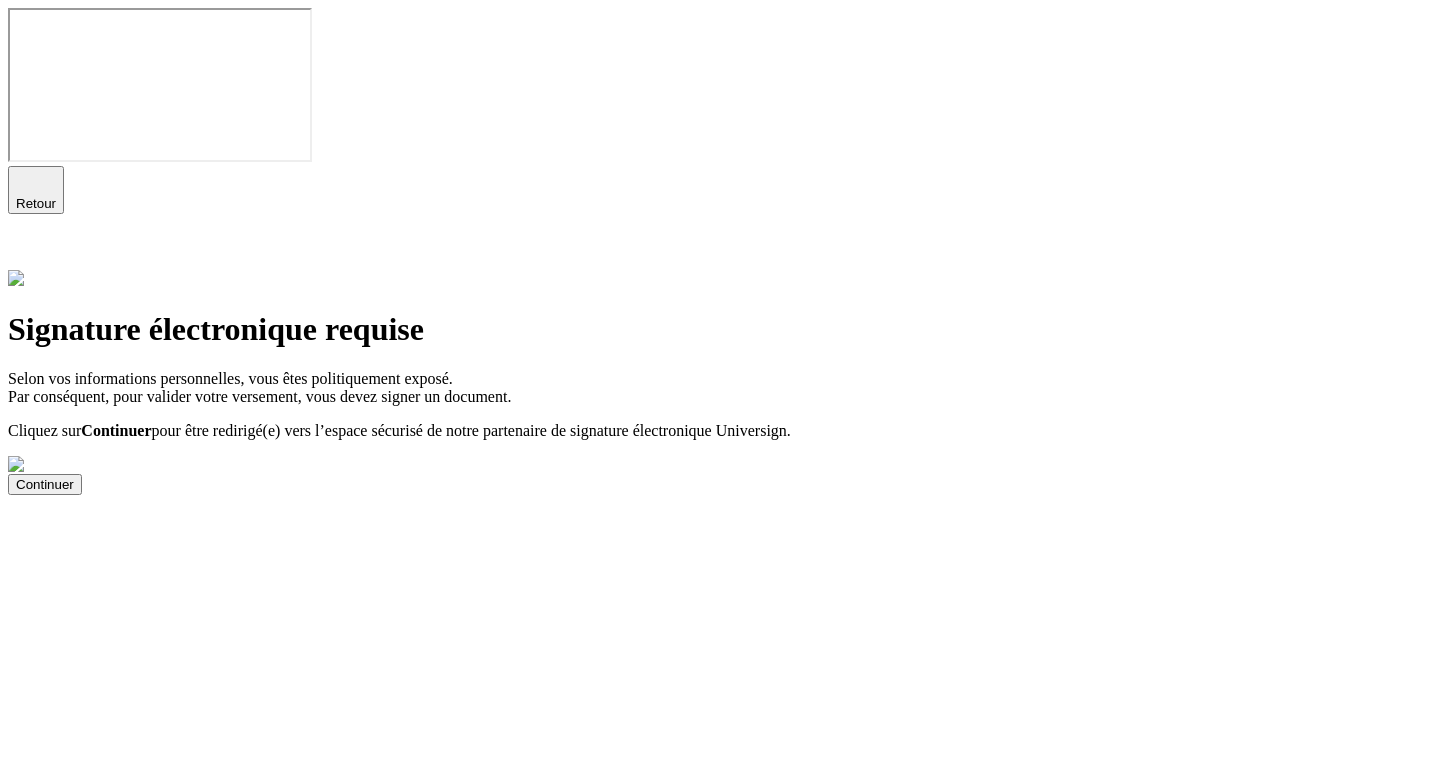 click on "Continuer" at bounding box center (45, 484) 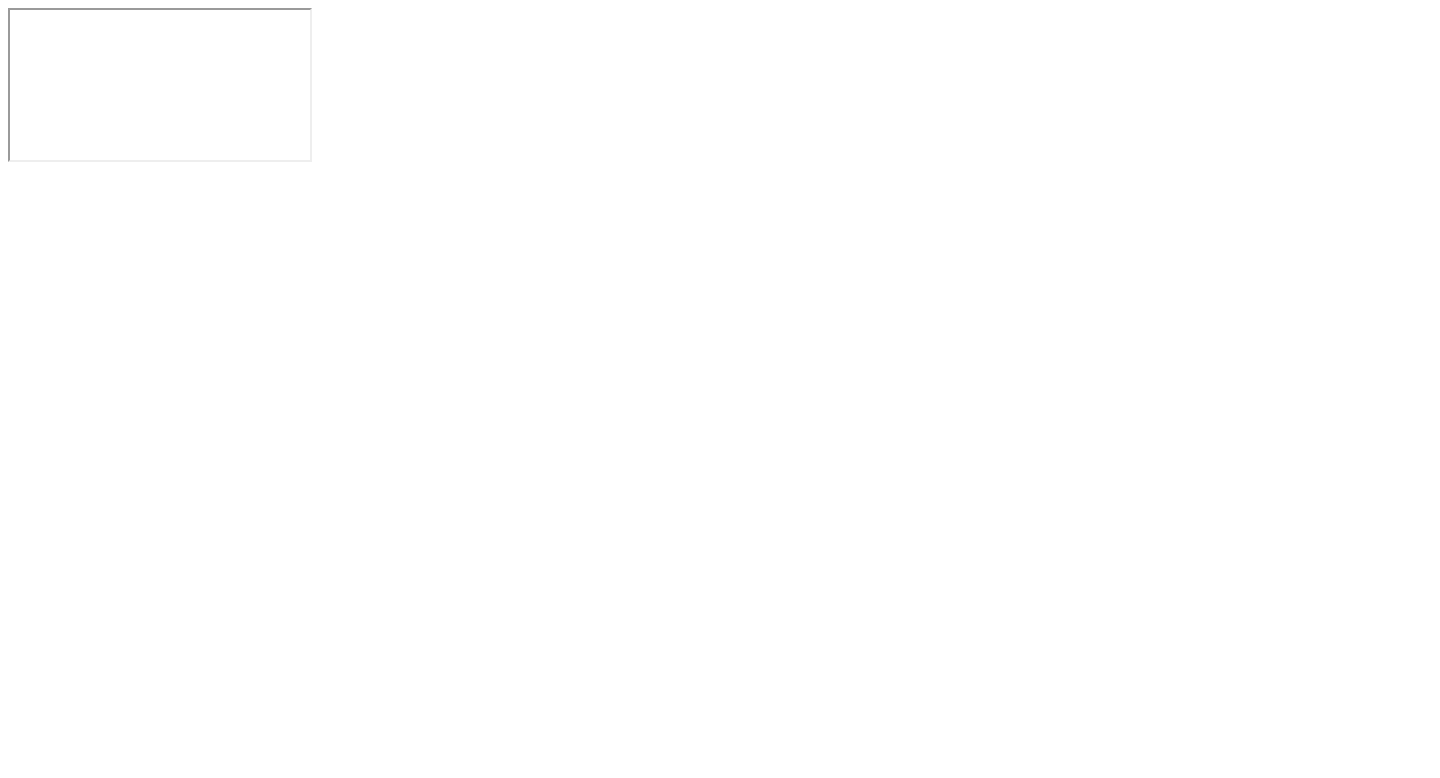 scroll, scrollTop: 0, scrollLeft: 0, axis: both 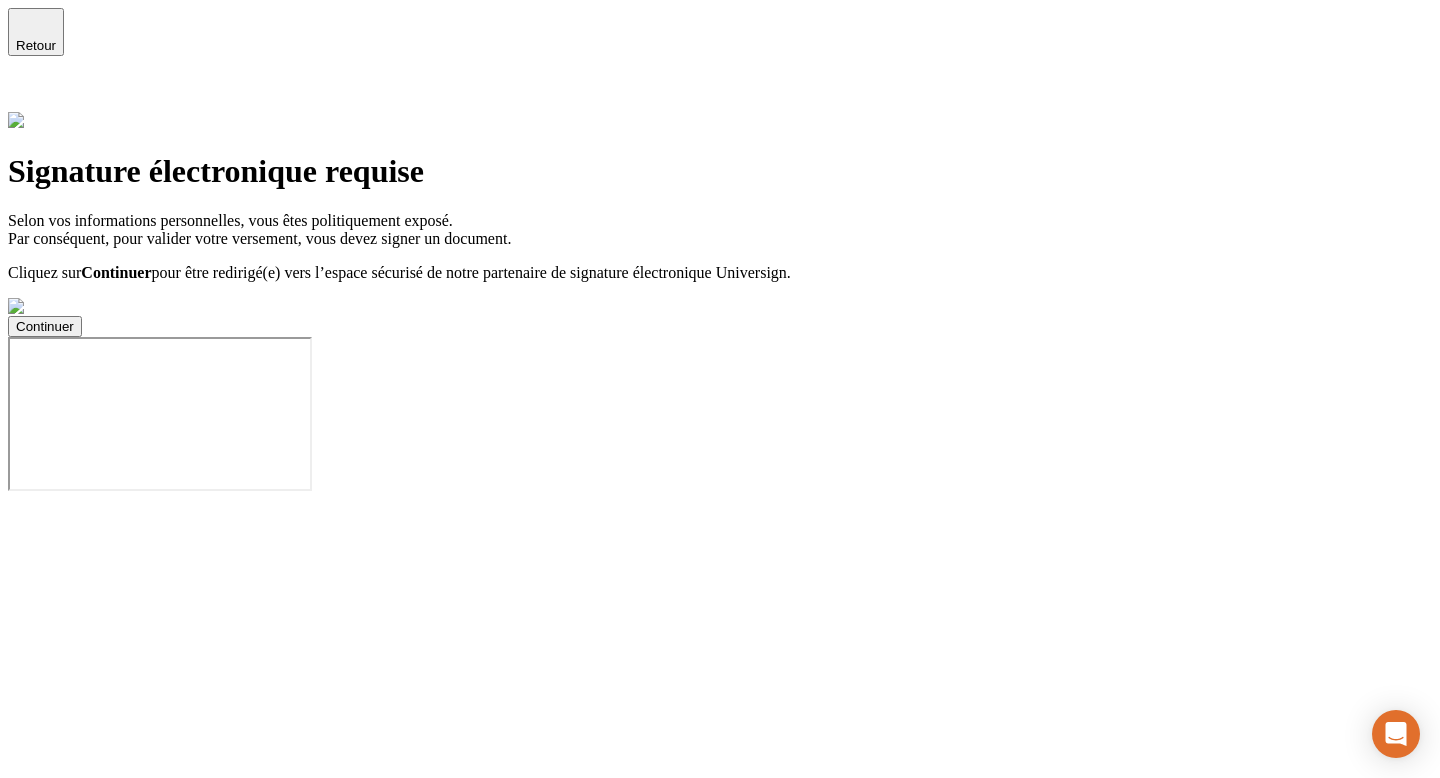 click on "Continuer" at bounding box center (45, 326) 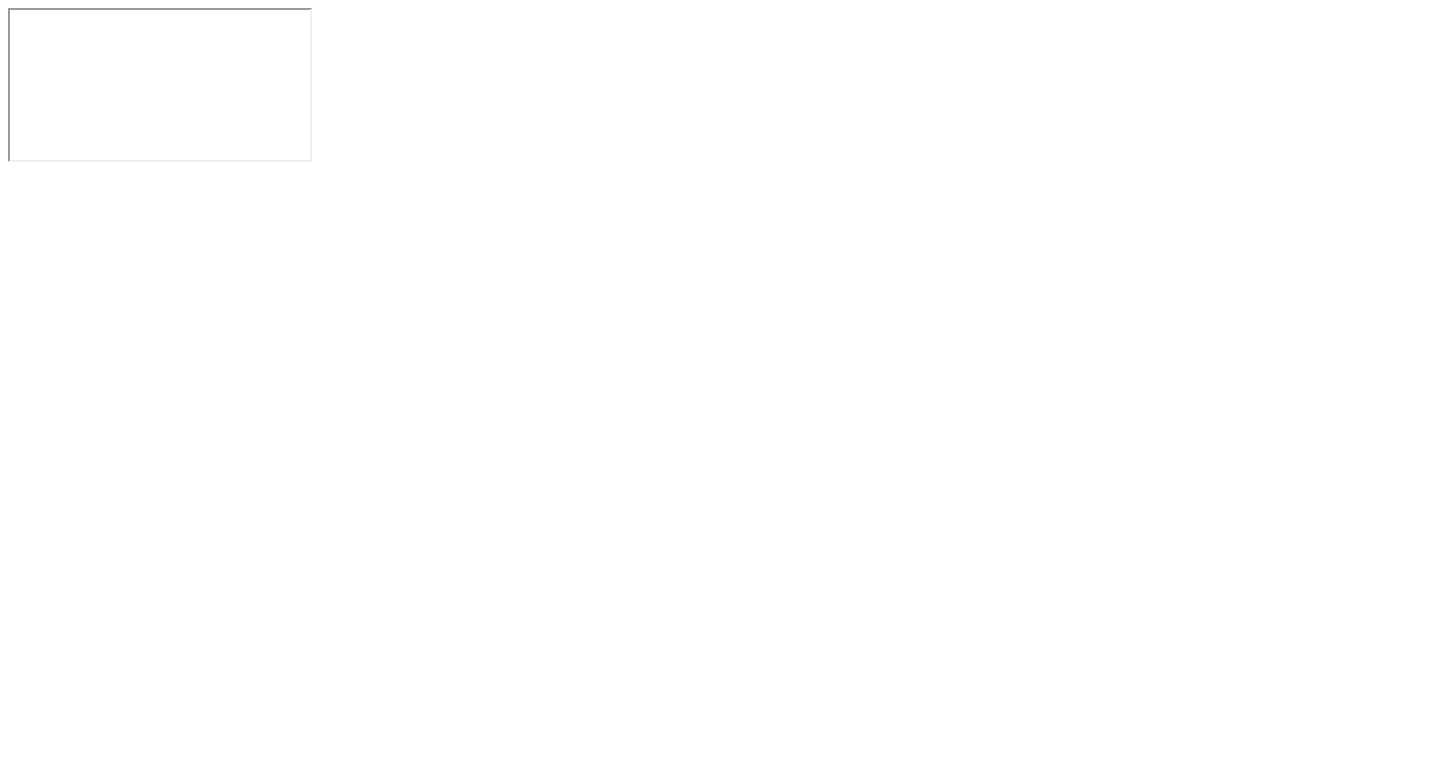 scroll, scrollTop: 0, scrollLeft: 0, axis: both 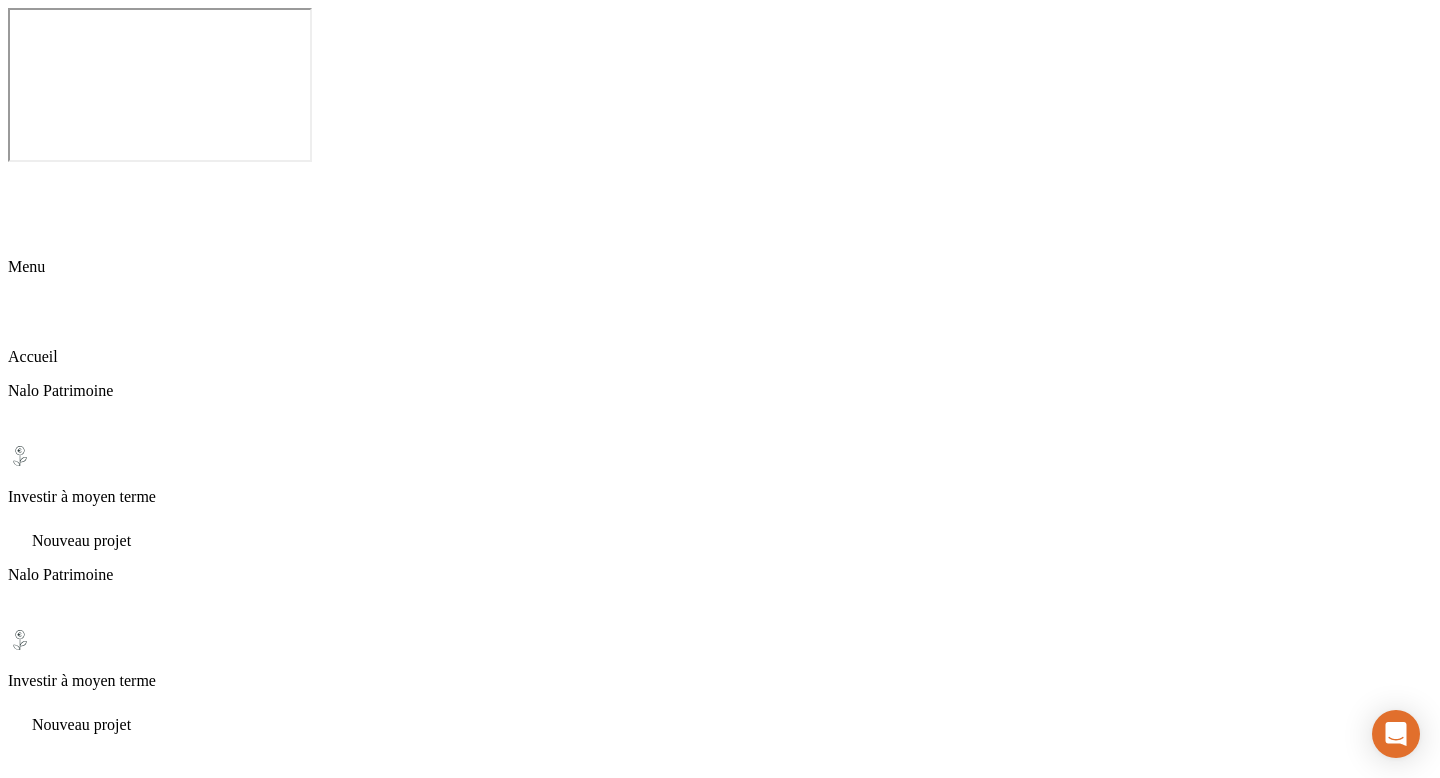 click on "Afficher" at bounding box center [38, 2032] 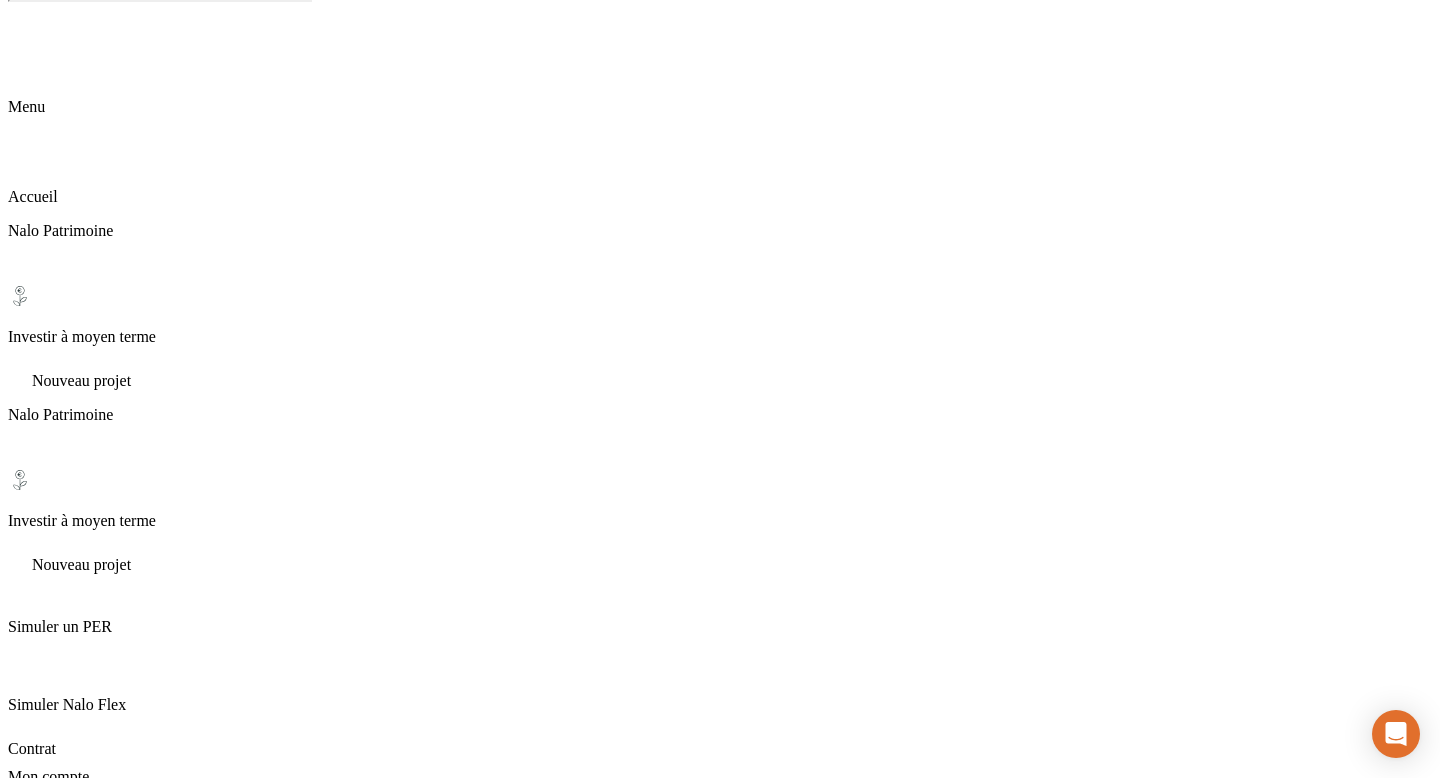 click on "Contrat" at bounding box center [32, 3418] 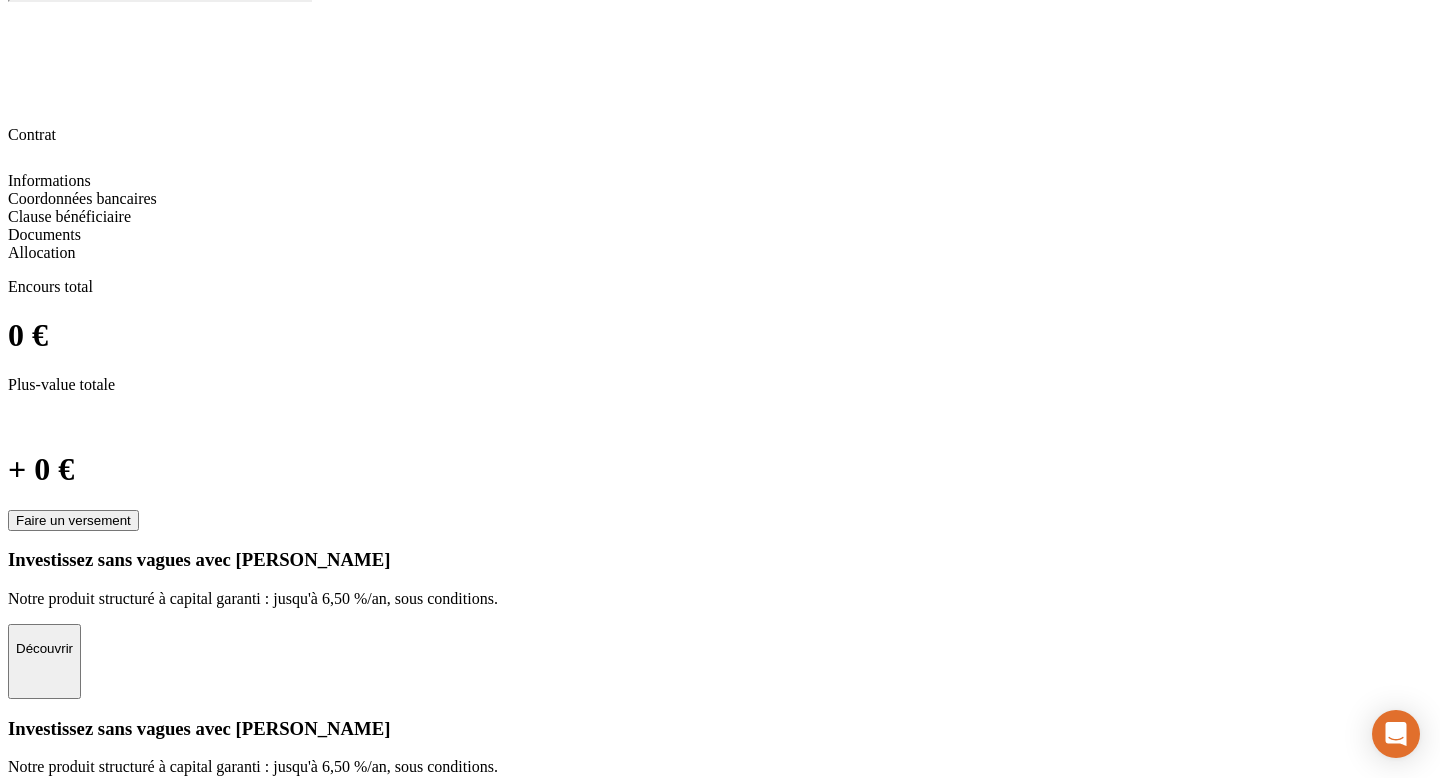 click on "Informations" at bounding box center (49, 2231) 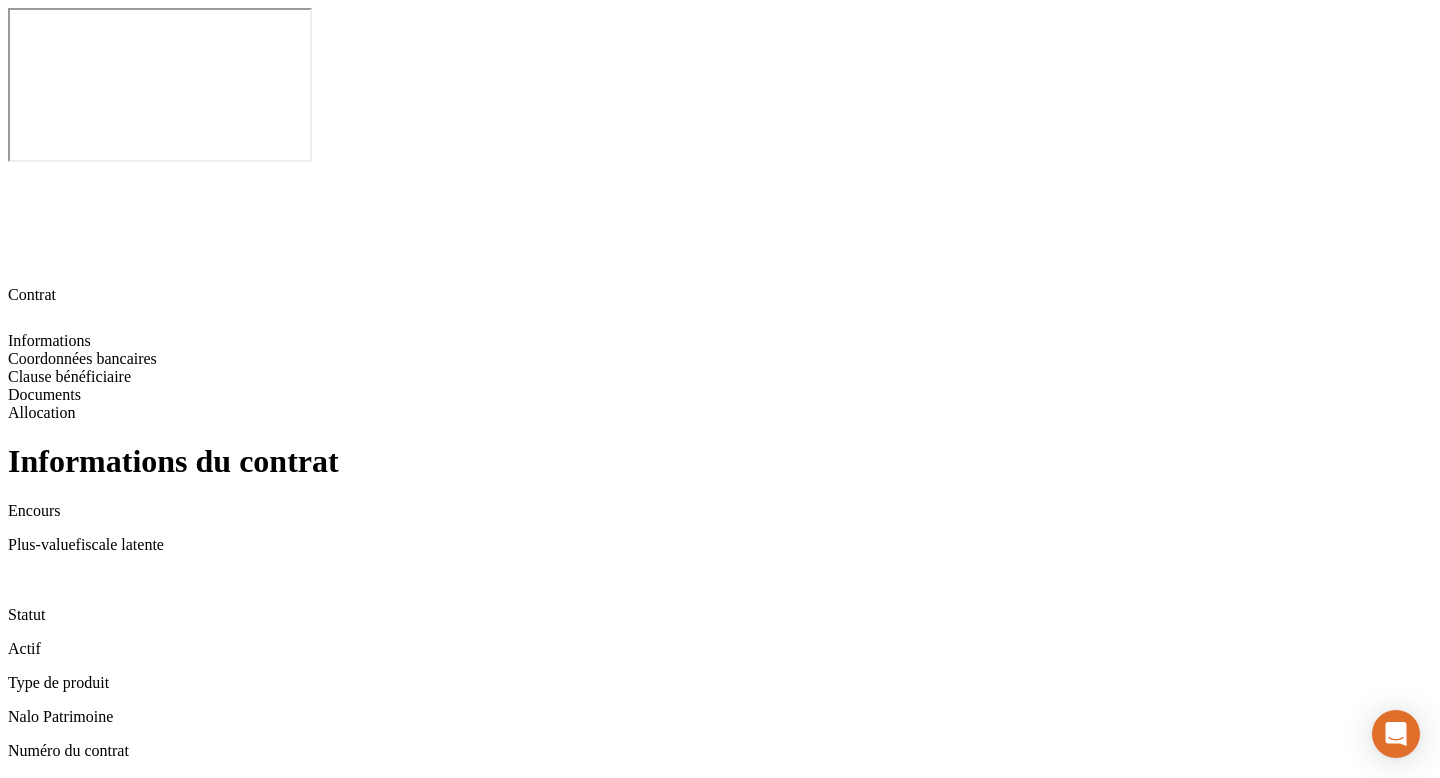 click on "Clause bénéficiaire" at bounding box center (82, 1163) 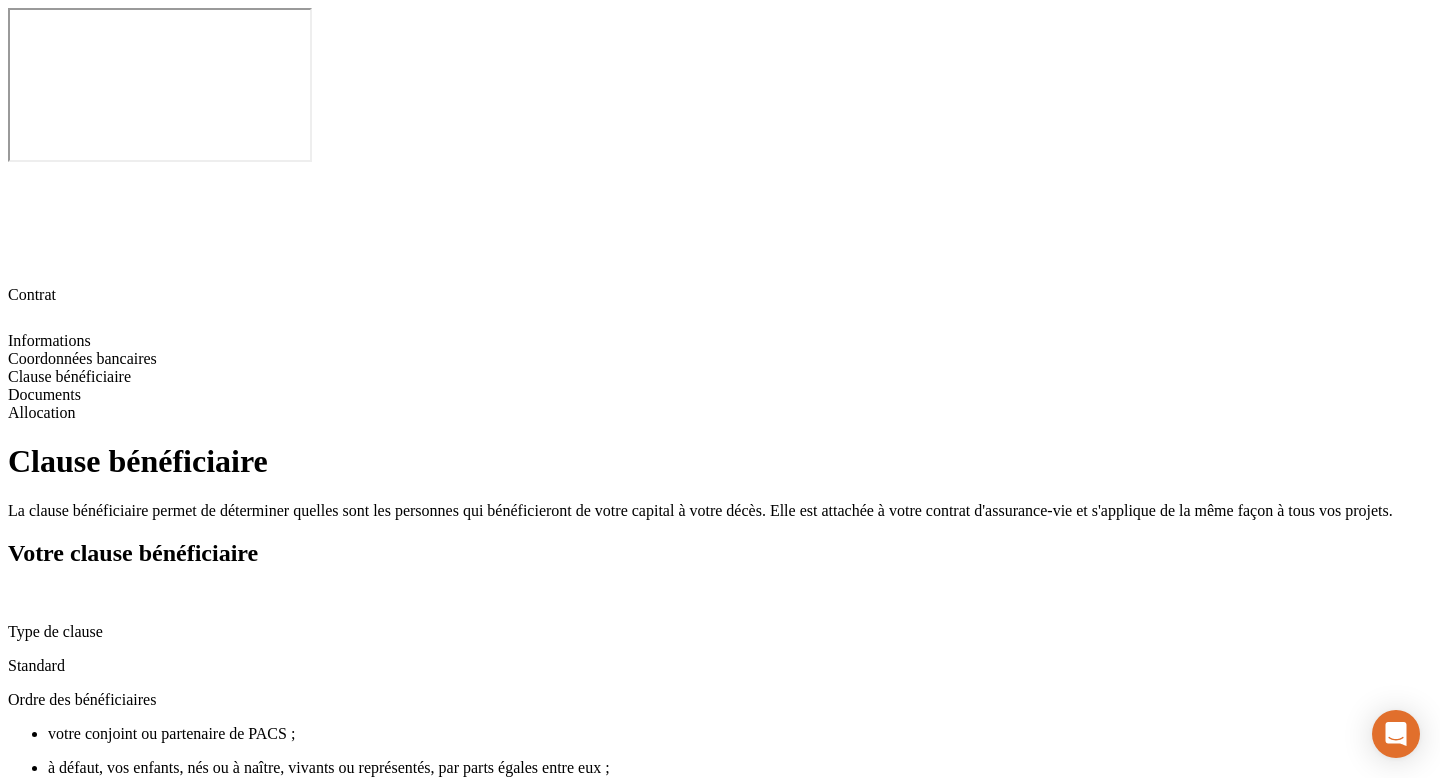 click on "Documents" at bounding box center (49, 999) 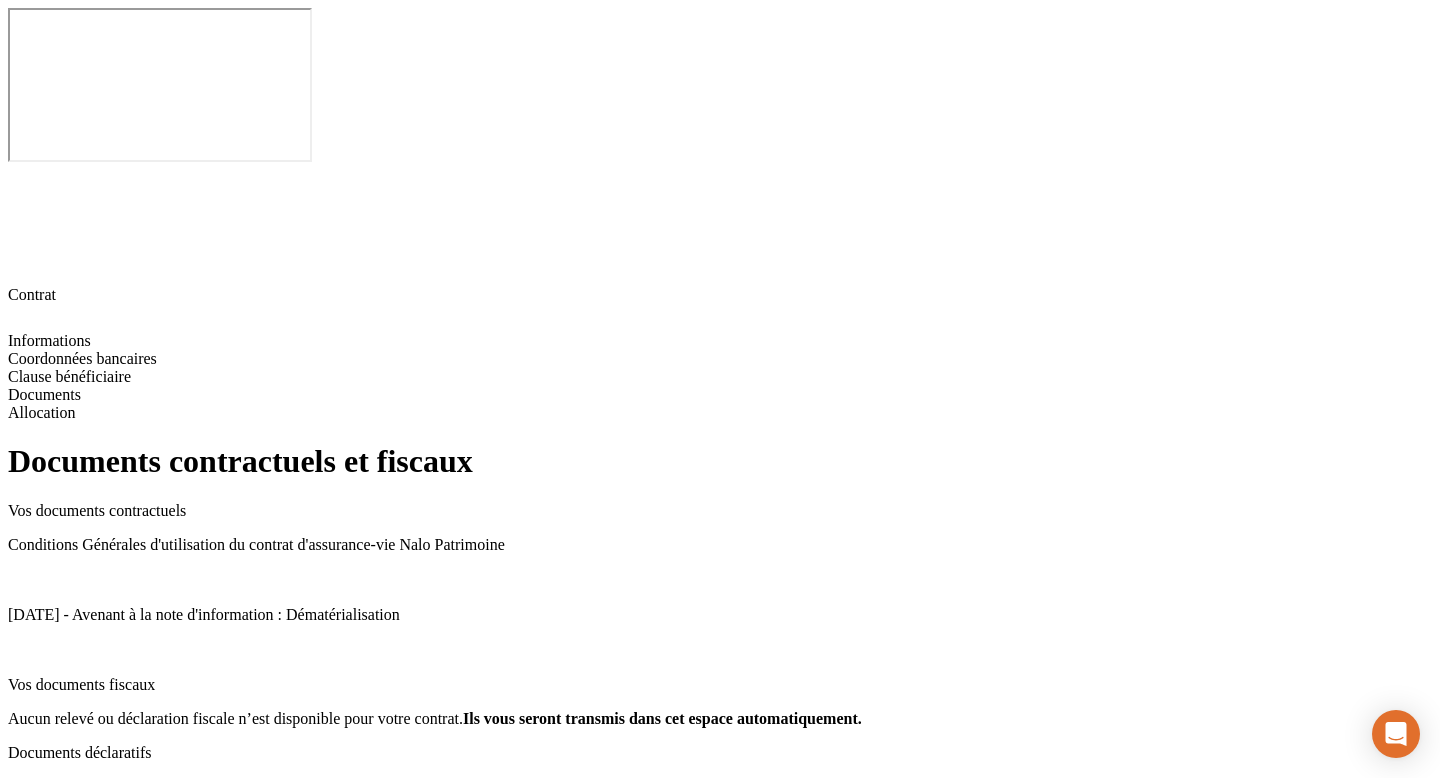 click on "Allocation" at bounding box center (49, 1020) 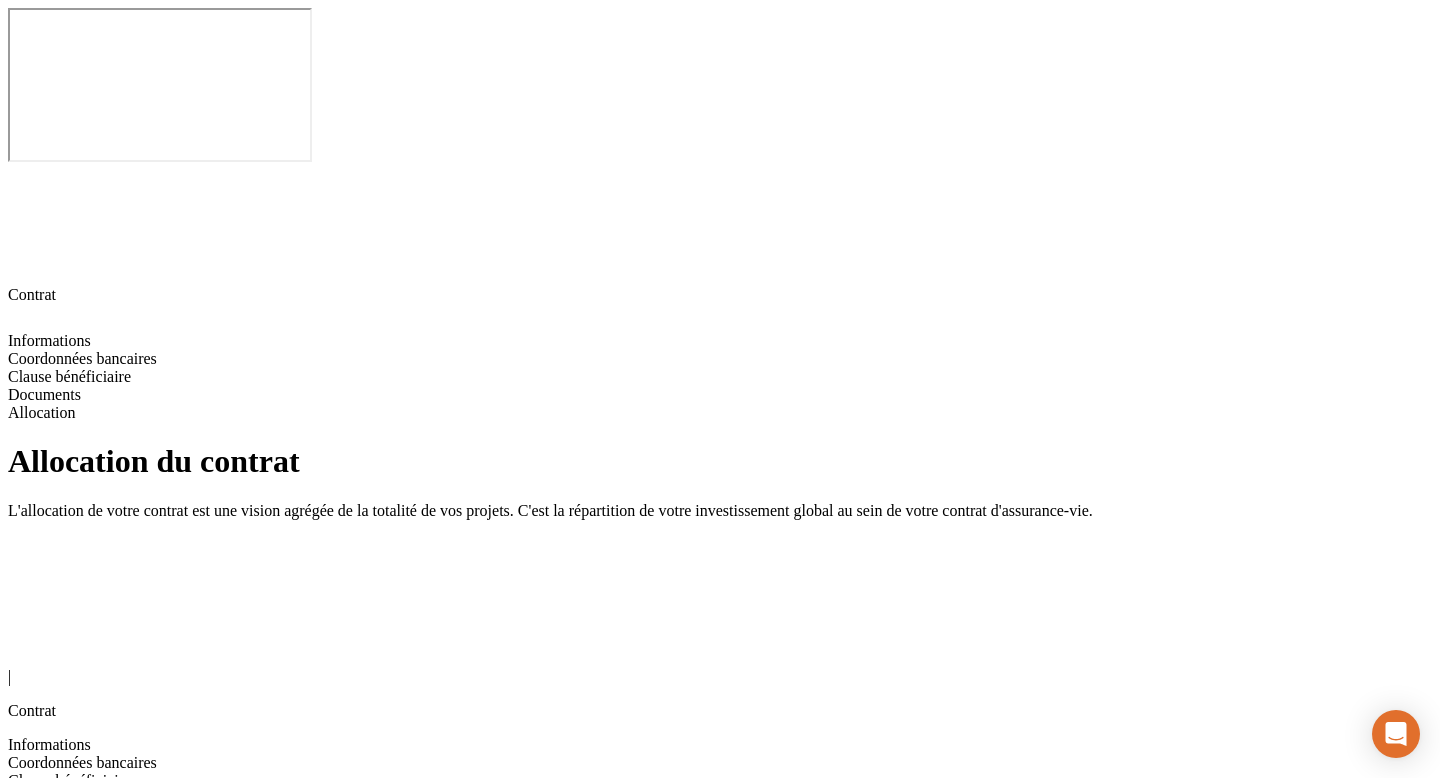 click on "Informations" at bounding box center (49, 744) 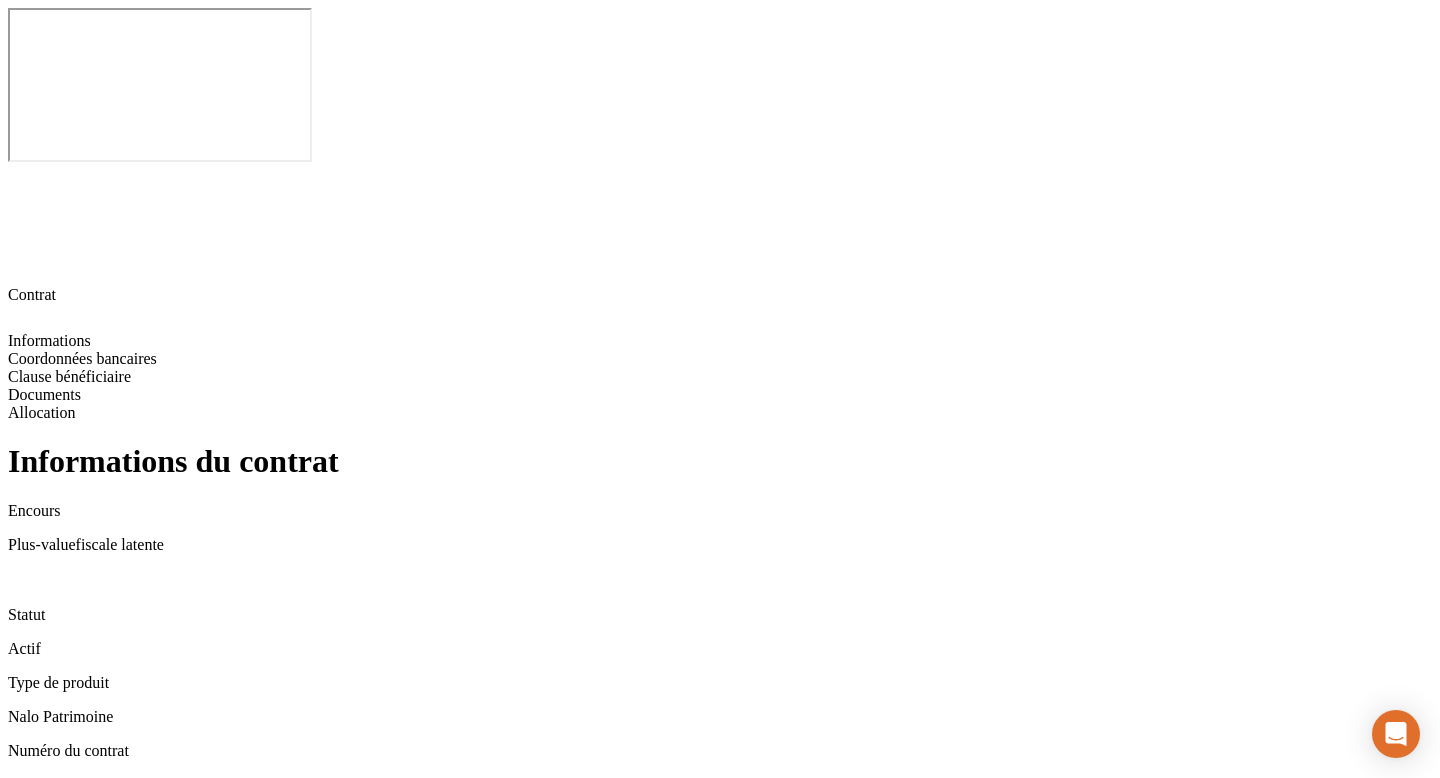 click 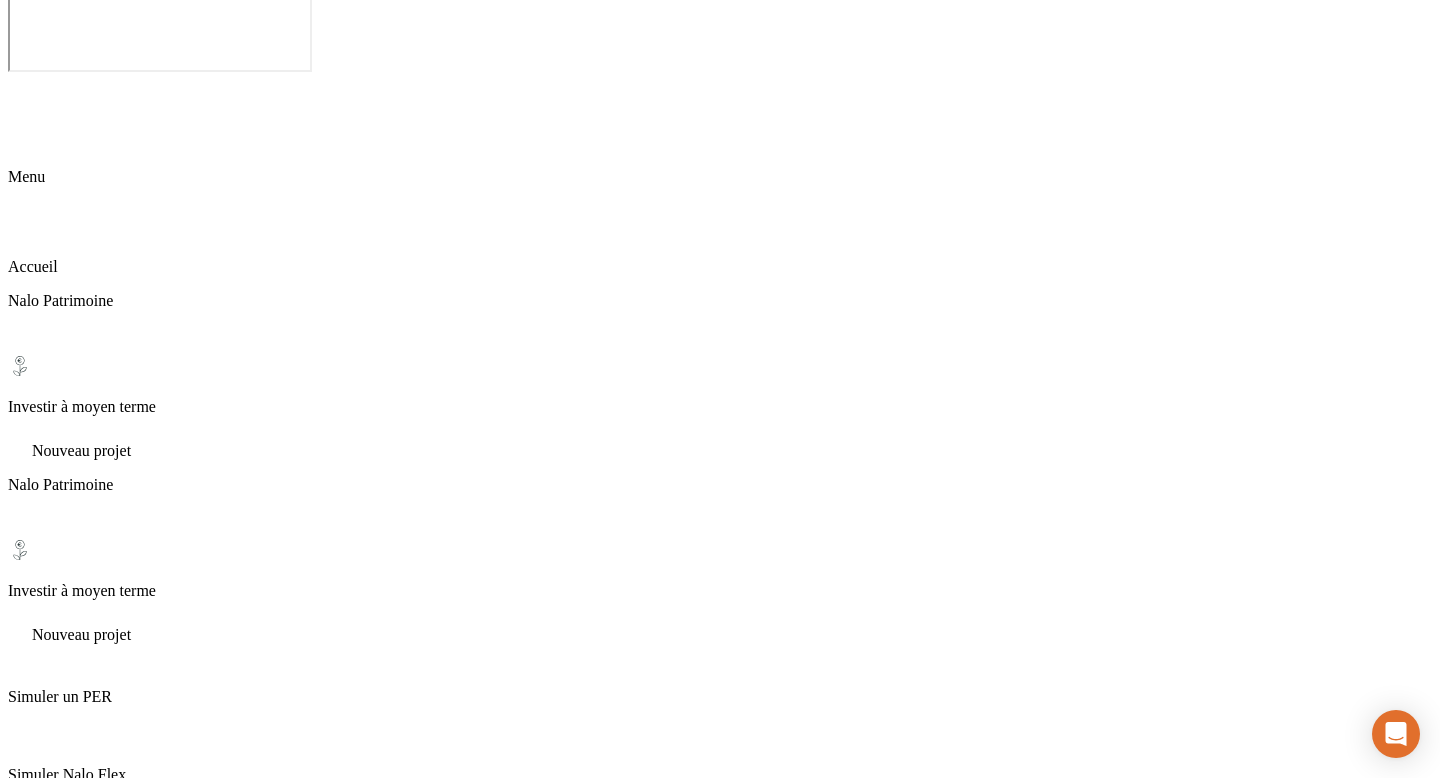 scroll, scrollTop: 160, scrollLeft: 0, axis: vertical 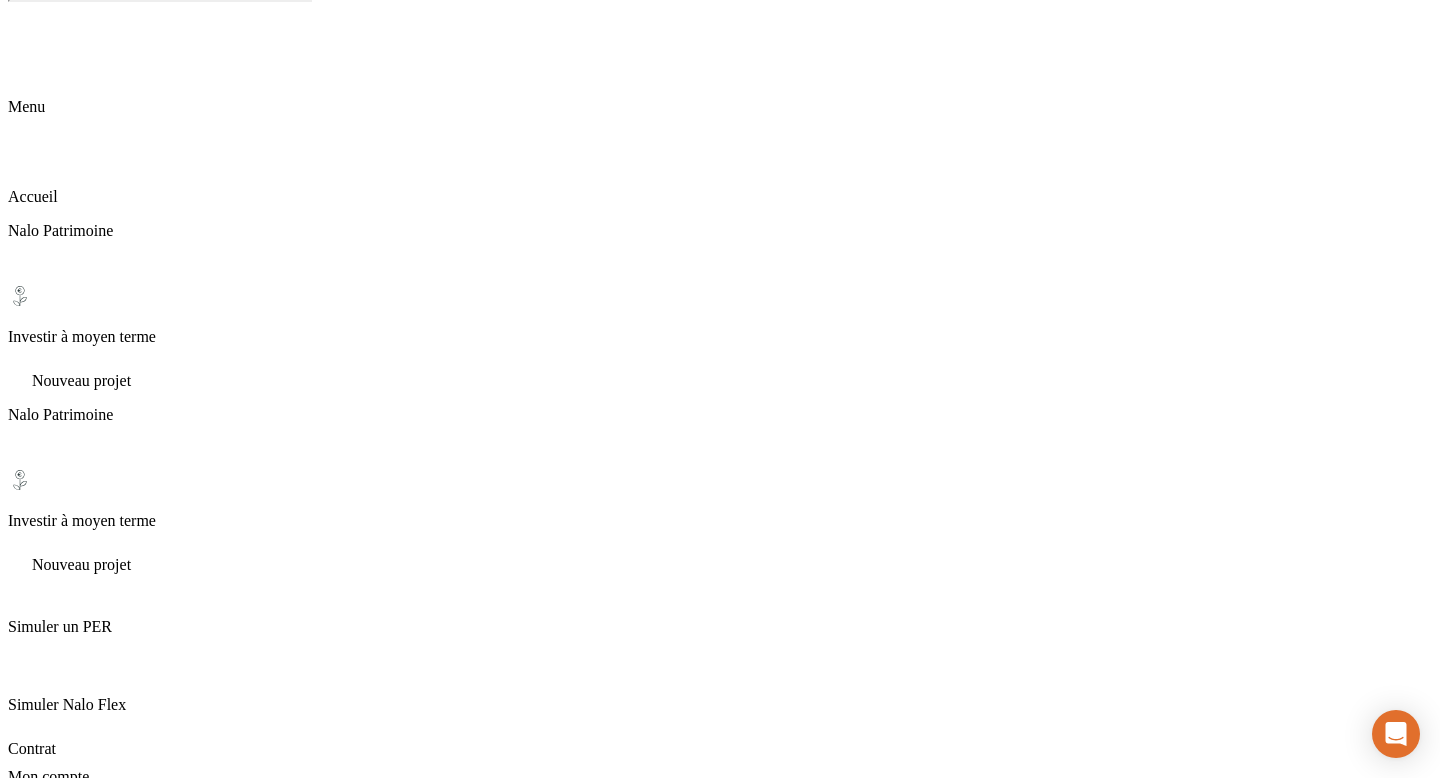 click on "Contrat" at bounding box center (32, 3418) 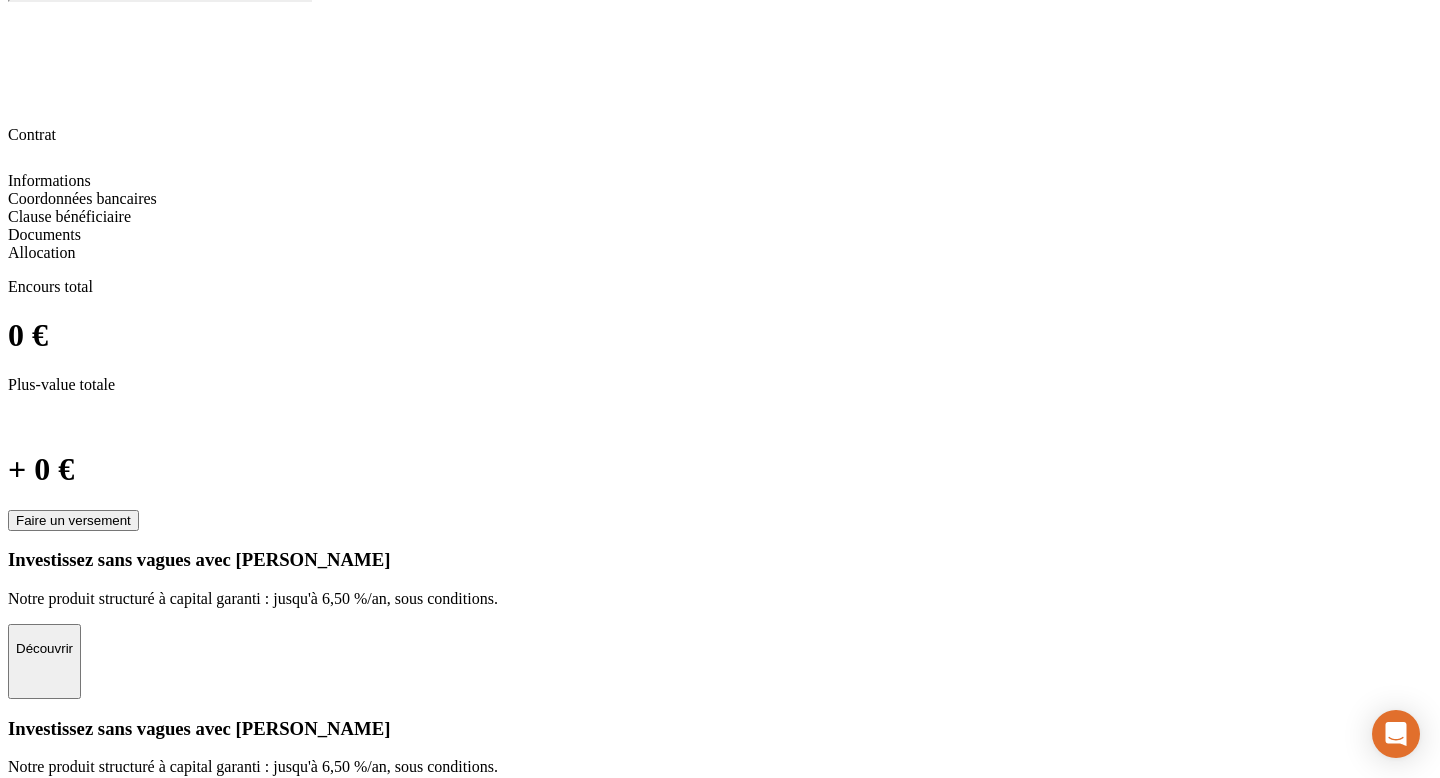 click on "| Contrat" at bounding box center [720, 2167] 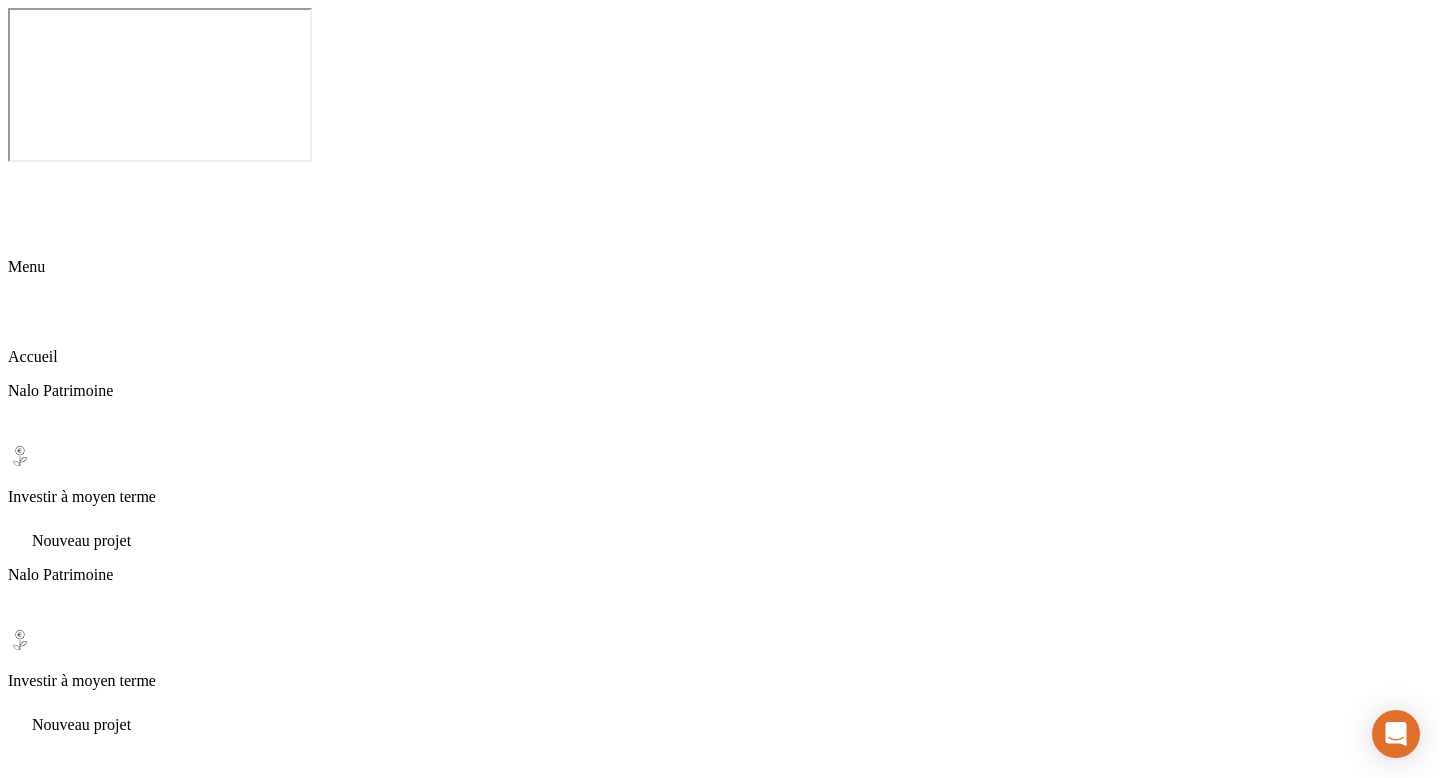 click on "Nalo Patrimoine" at bounding box center (720, 3267) 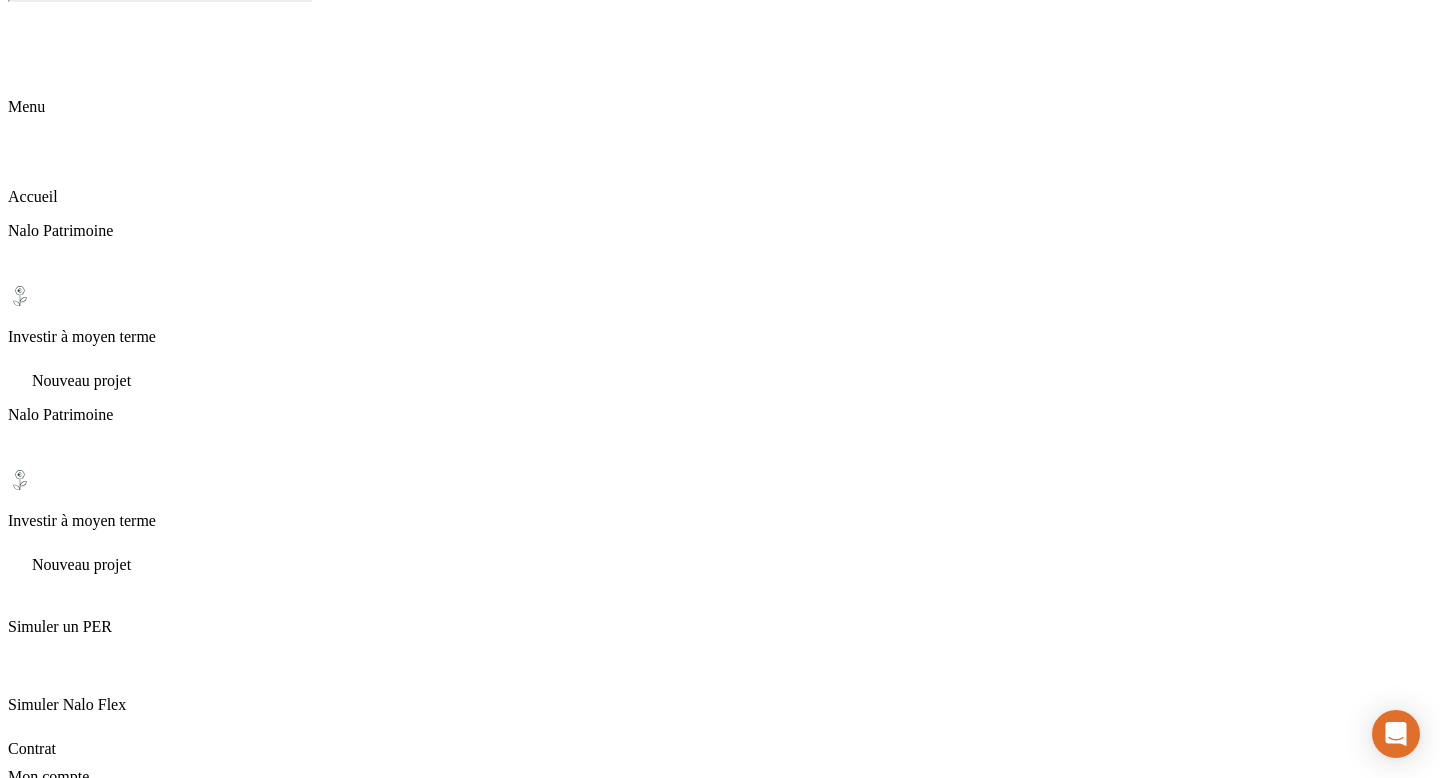 scroll, scrollTop: 0, scrollLeft: 0, axis: both 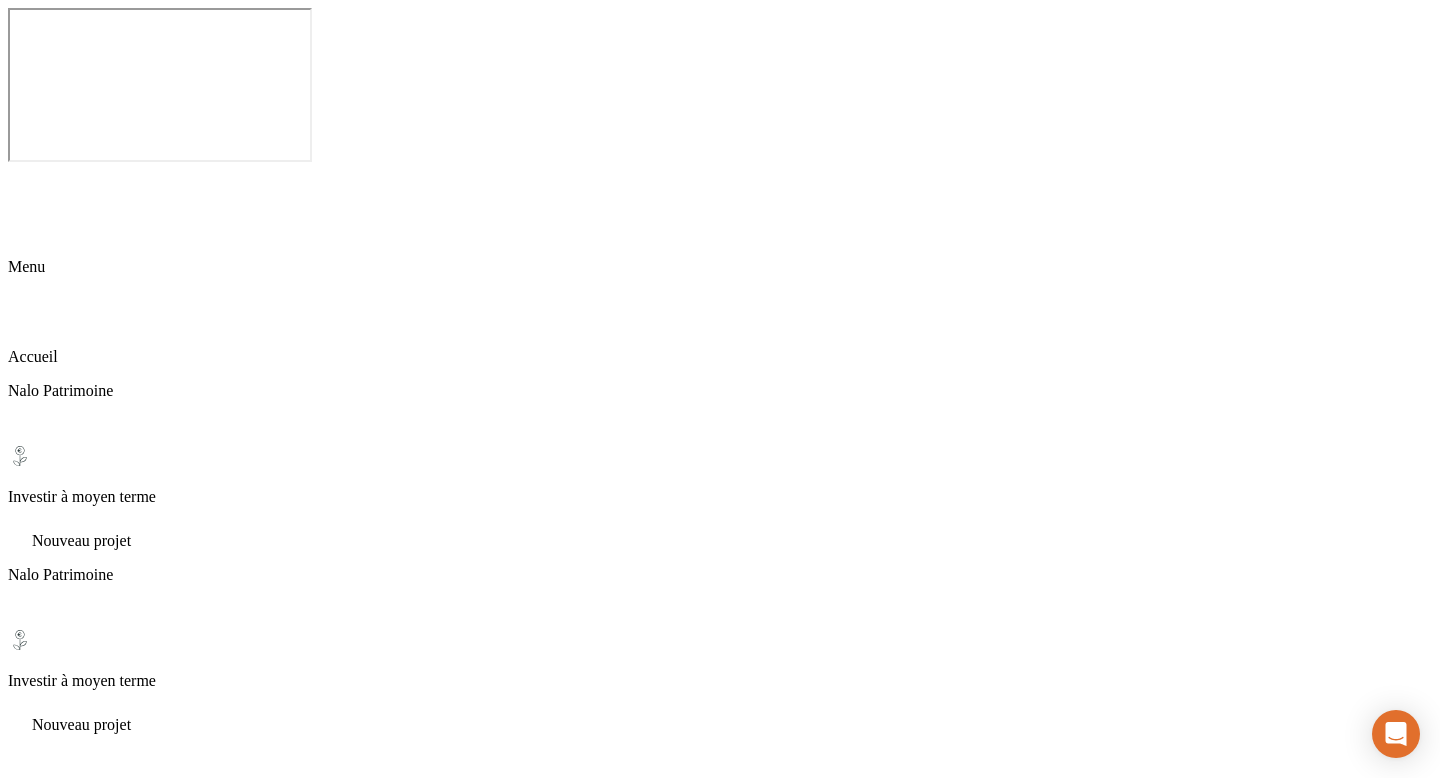 click on "Investir à moyen terme" at bounding box center (720, 3329) 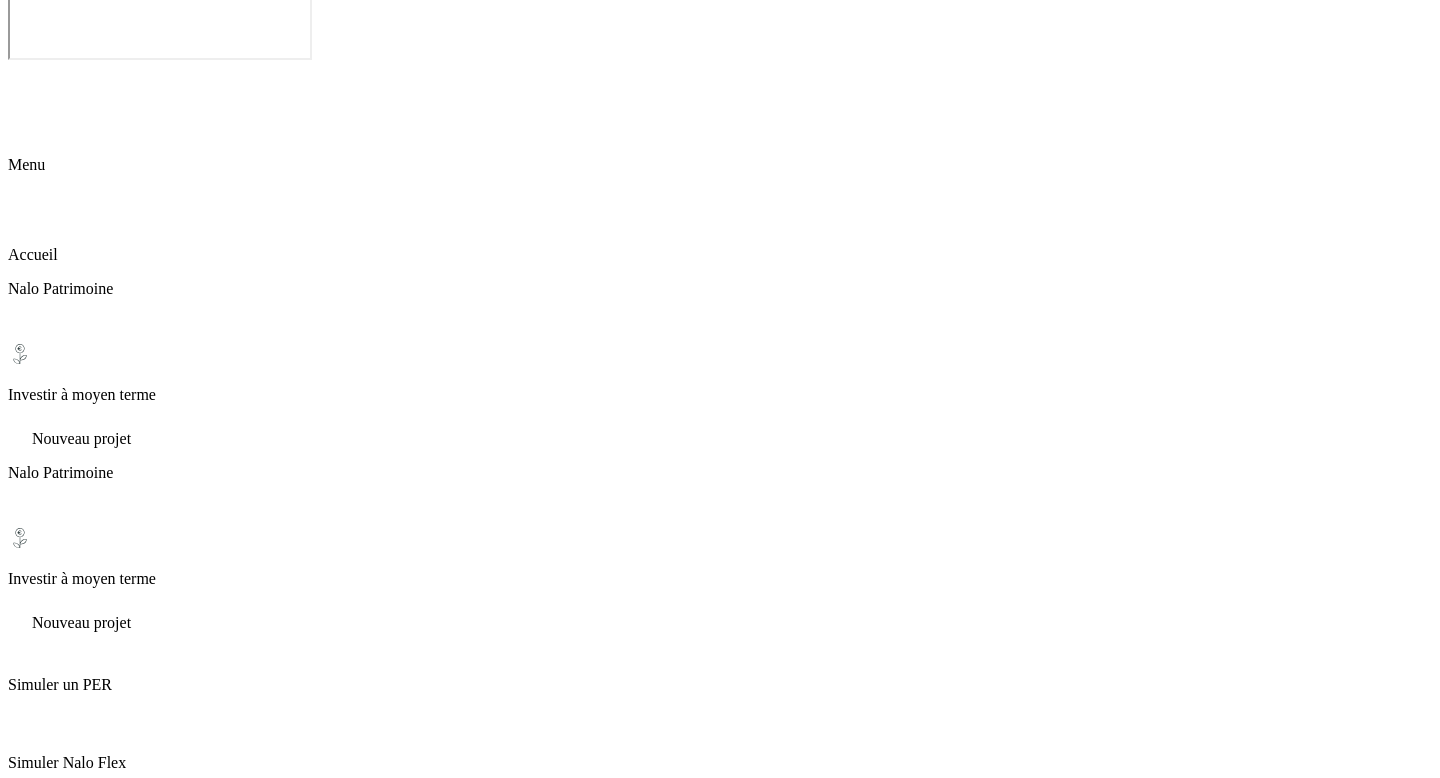 scroll, scrollTop: 0, scrollLeft: 0, axis: both 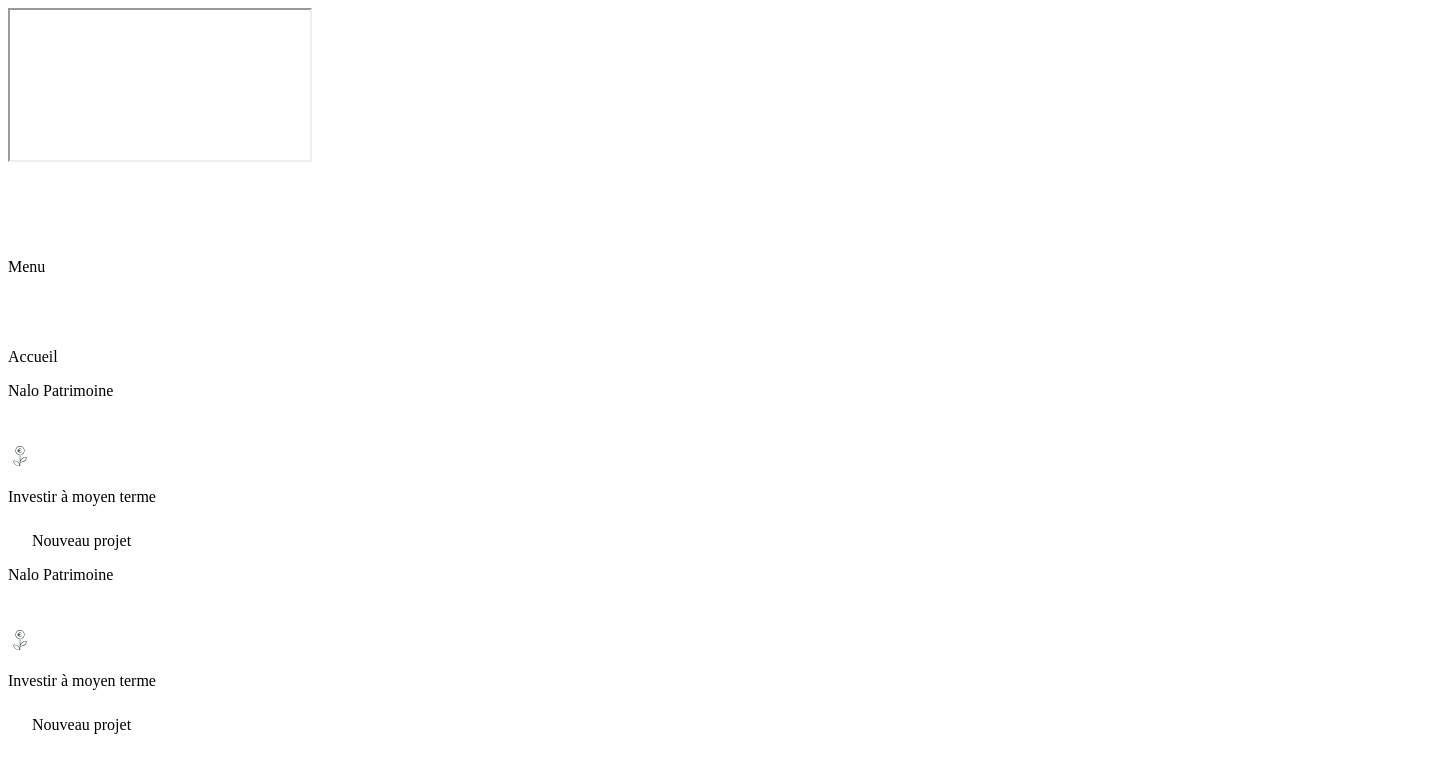 click on "Investir à moyen terme" at bounding box center (720, 3351) 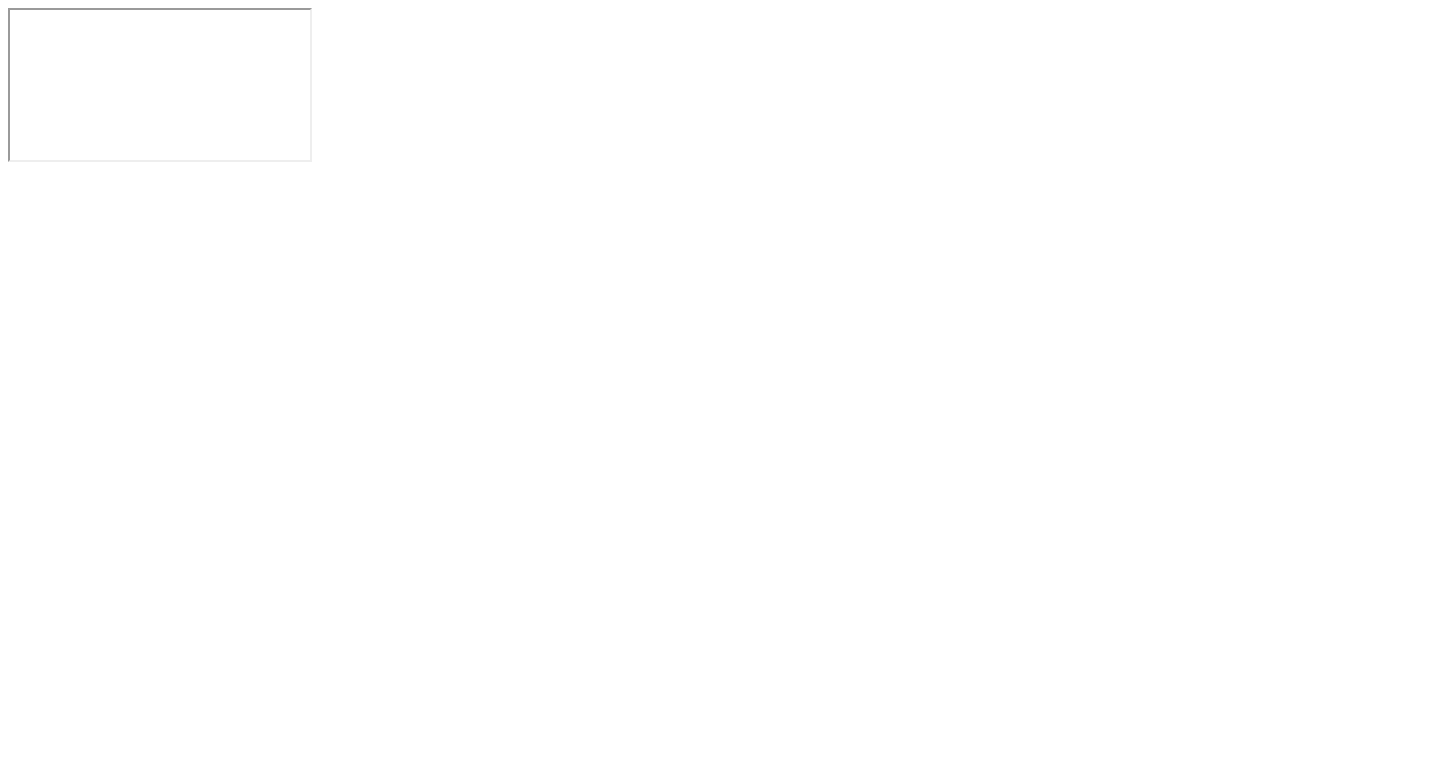 scroll, scrollTop: 0, scrollLeft: 0, axis: both 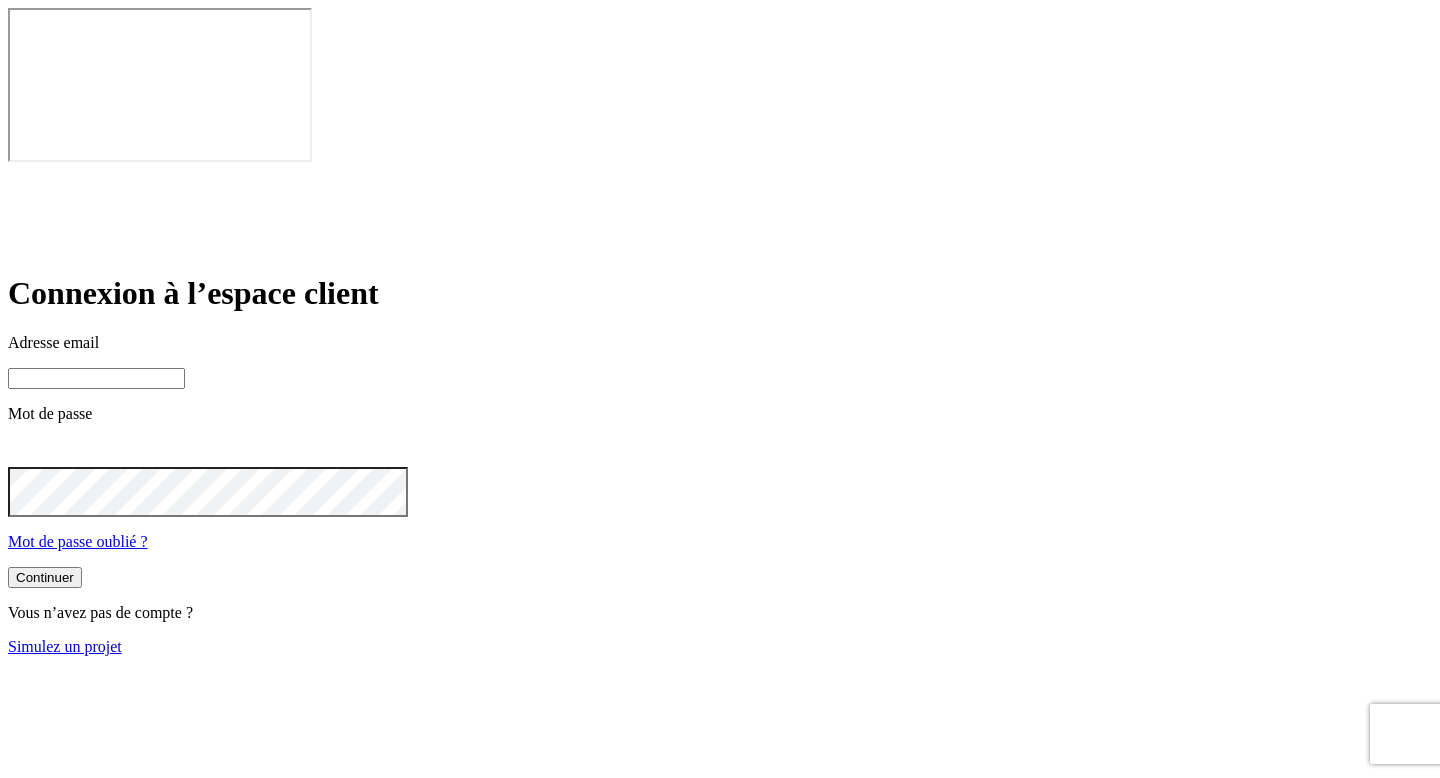 click at bounding box center (96, 378) 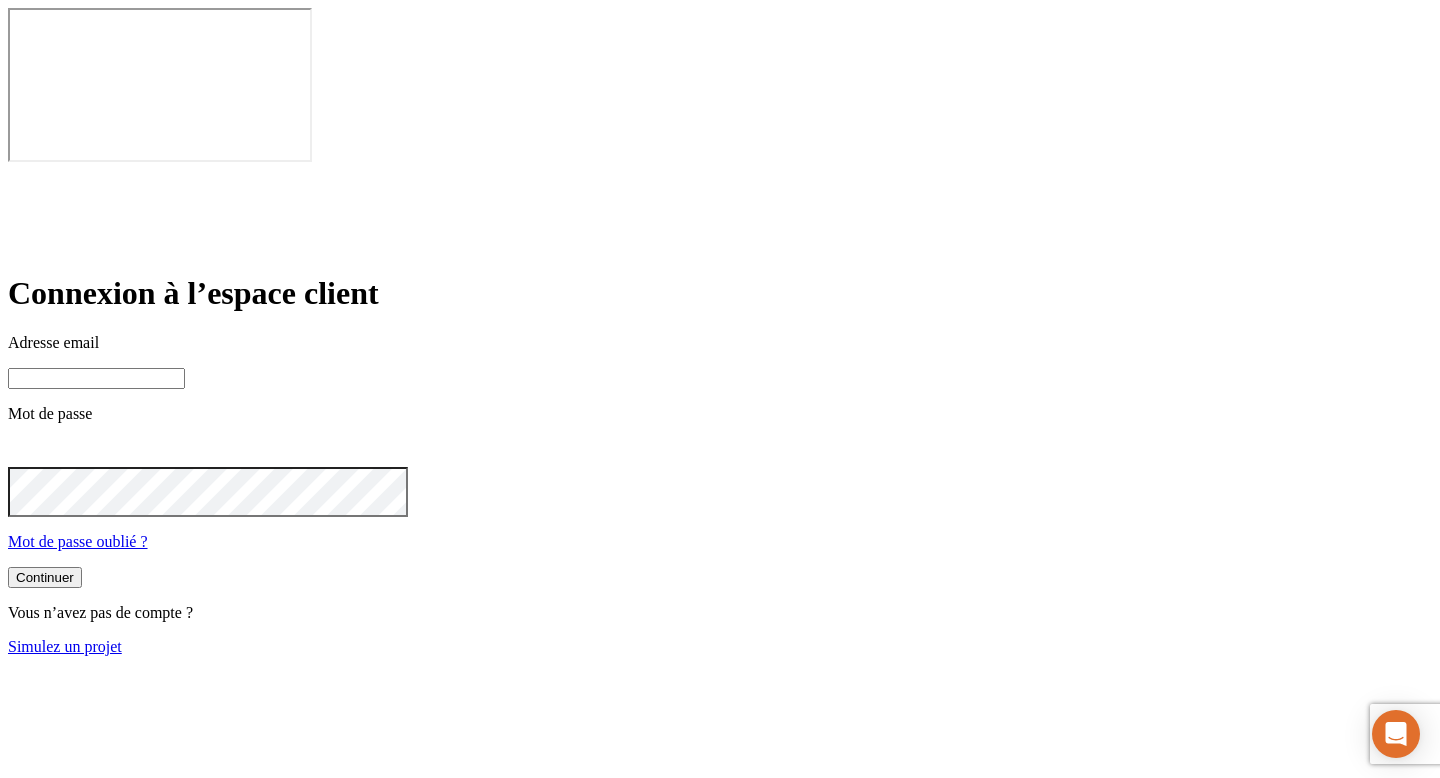 paste on "james.bond+81@nalo.fr" 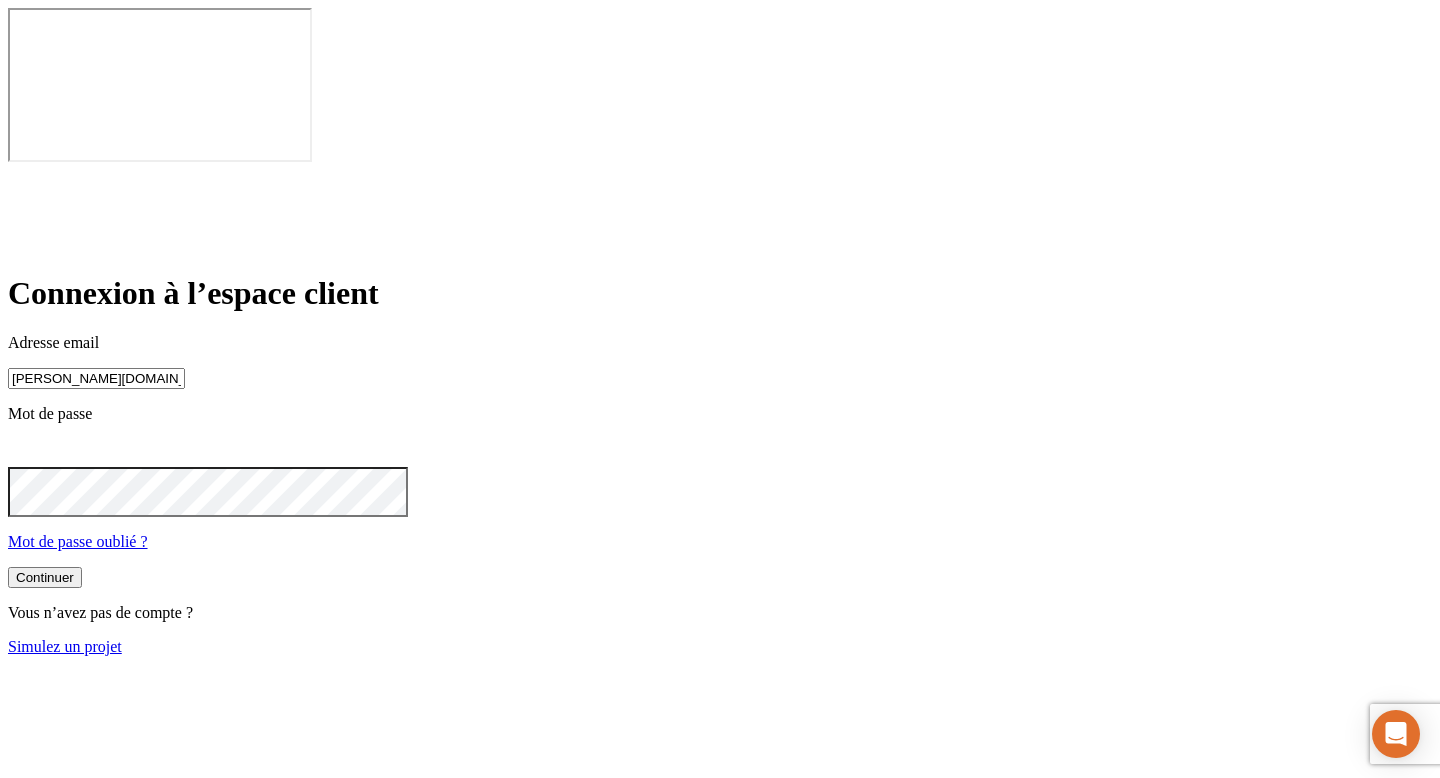 type on "james.bond+81@nalo.fr" 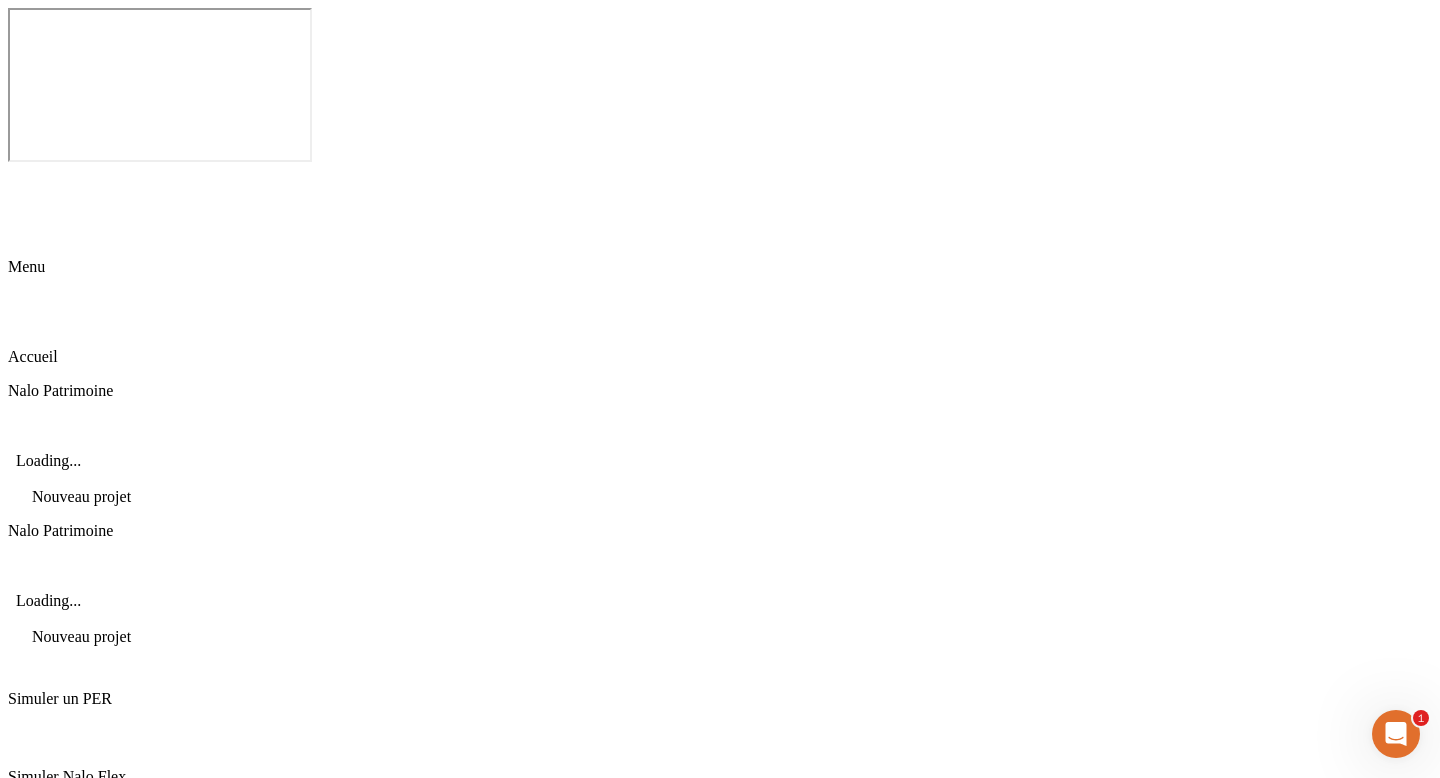 scroll, scrollTop: 0, scrollLeft: 0, axis: both 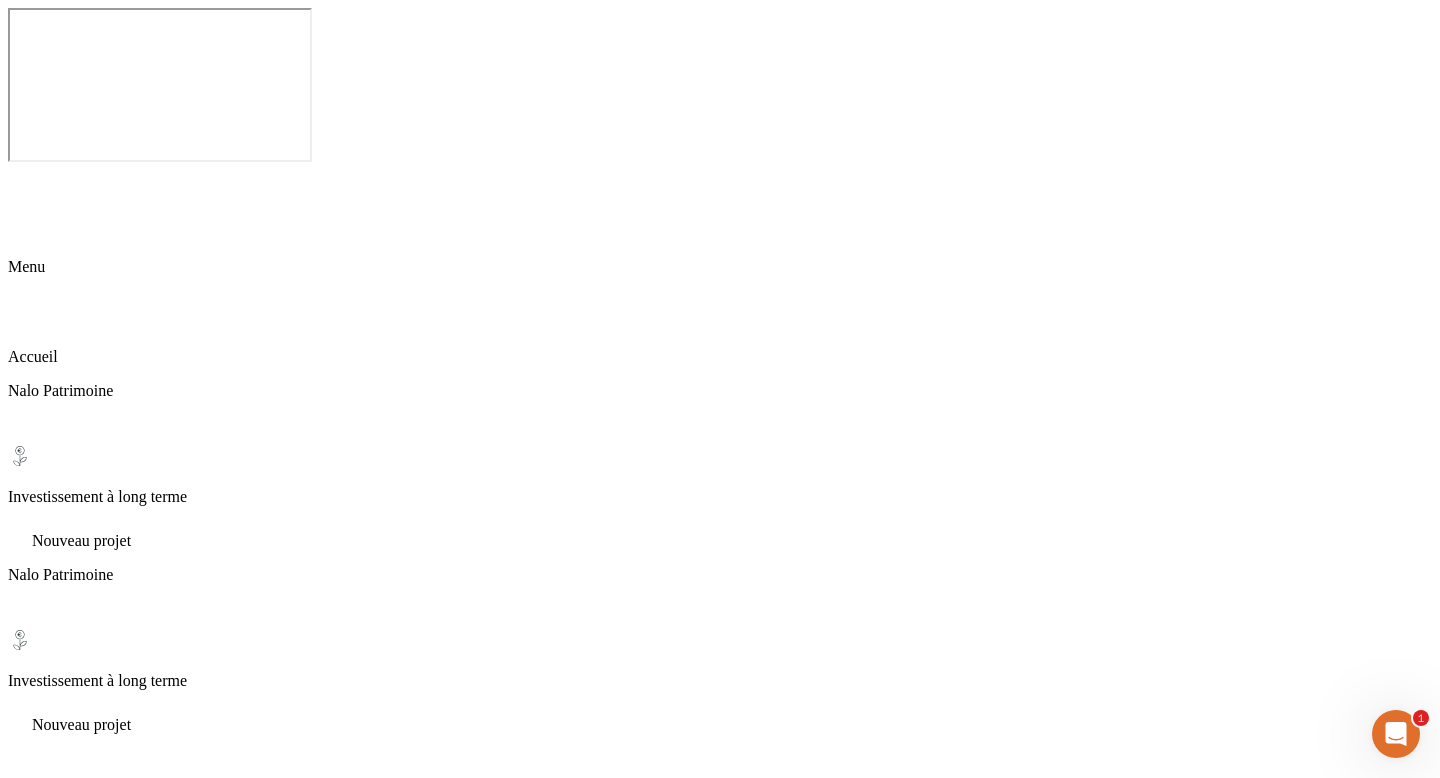 click on "Investissement à long terme" at bounding box center (720, 3334) 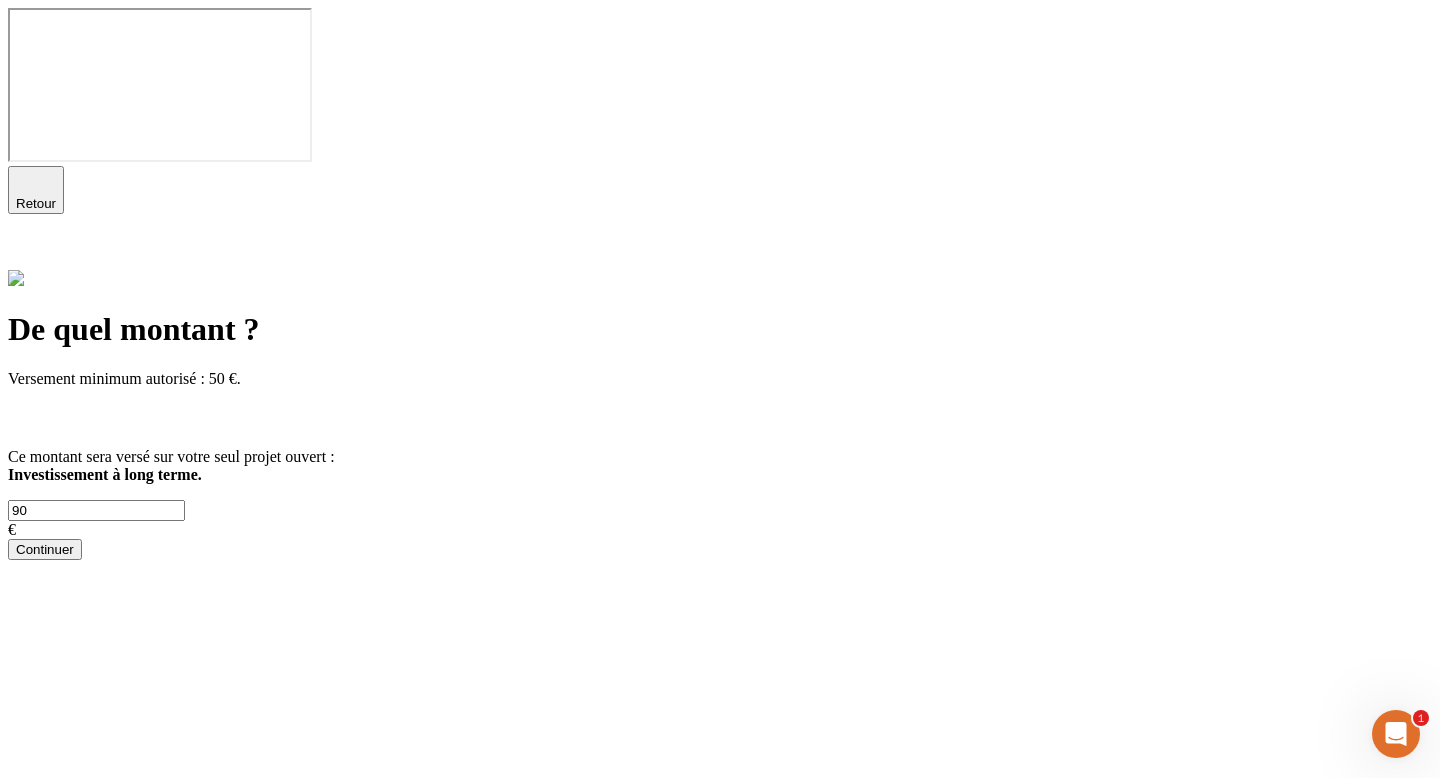click on "Continuer" at bounding box center [45, 549] 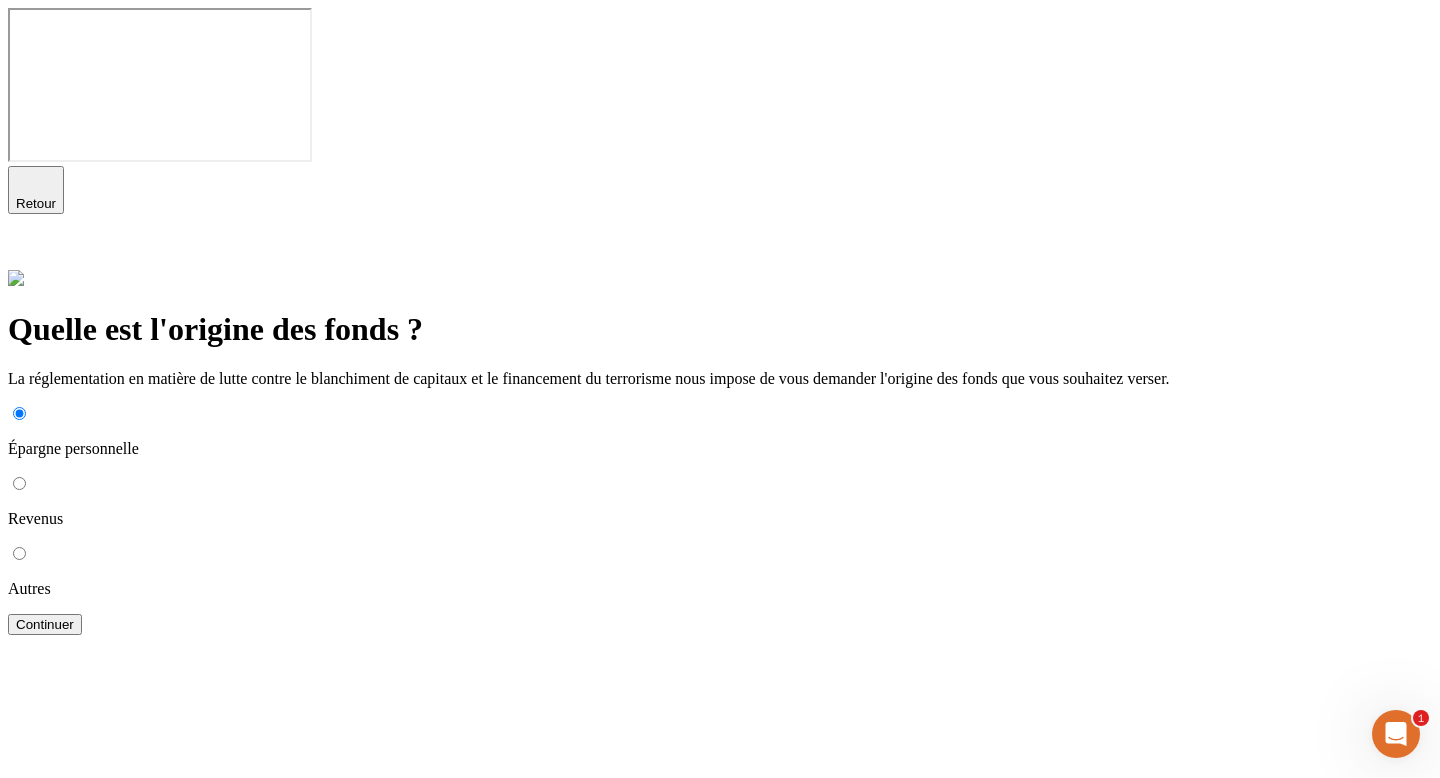click on "Continuer" at bounding box center [45, 624] 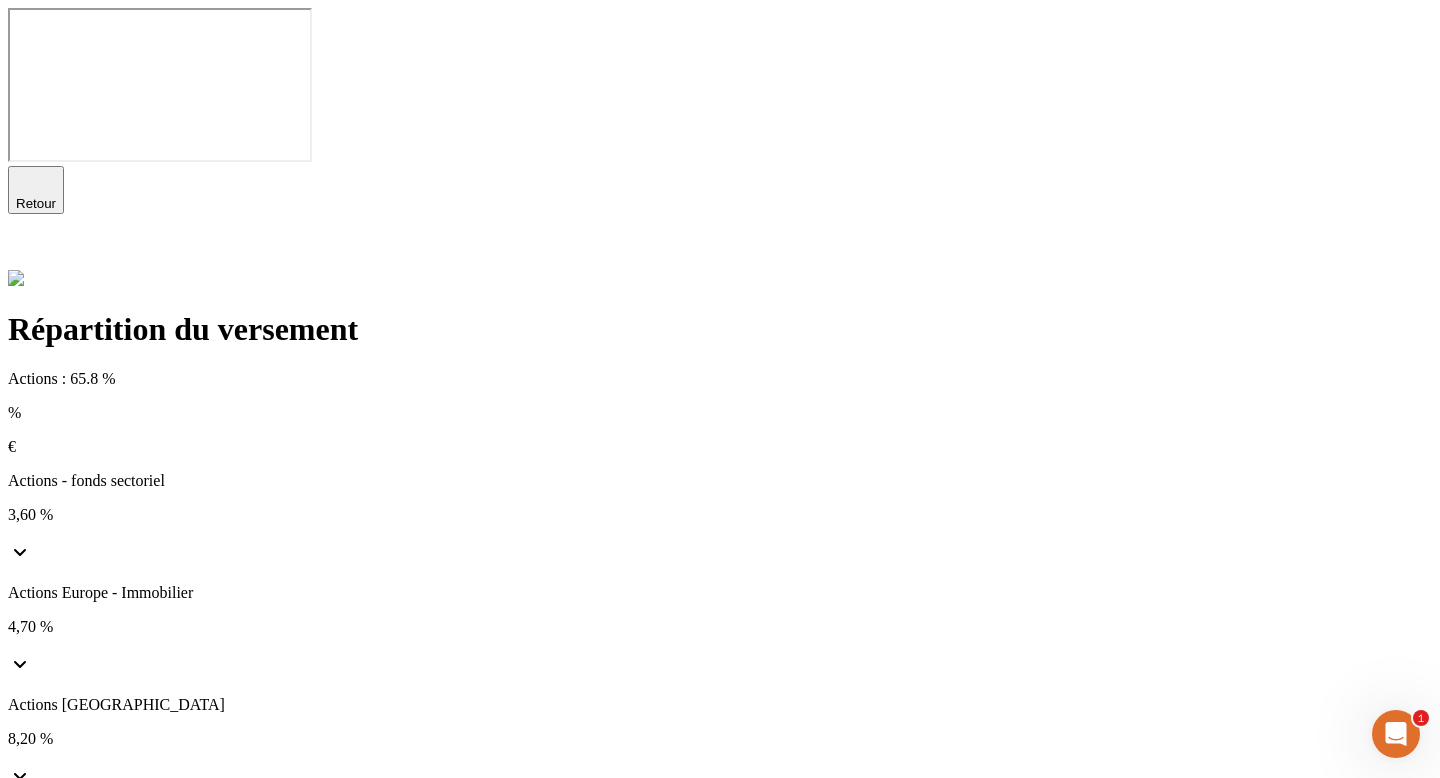 scroll, scrollTop: 236, scrollLeft: 0, axis: vertical 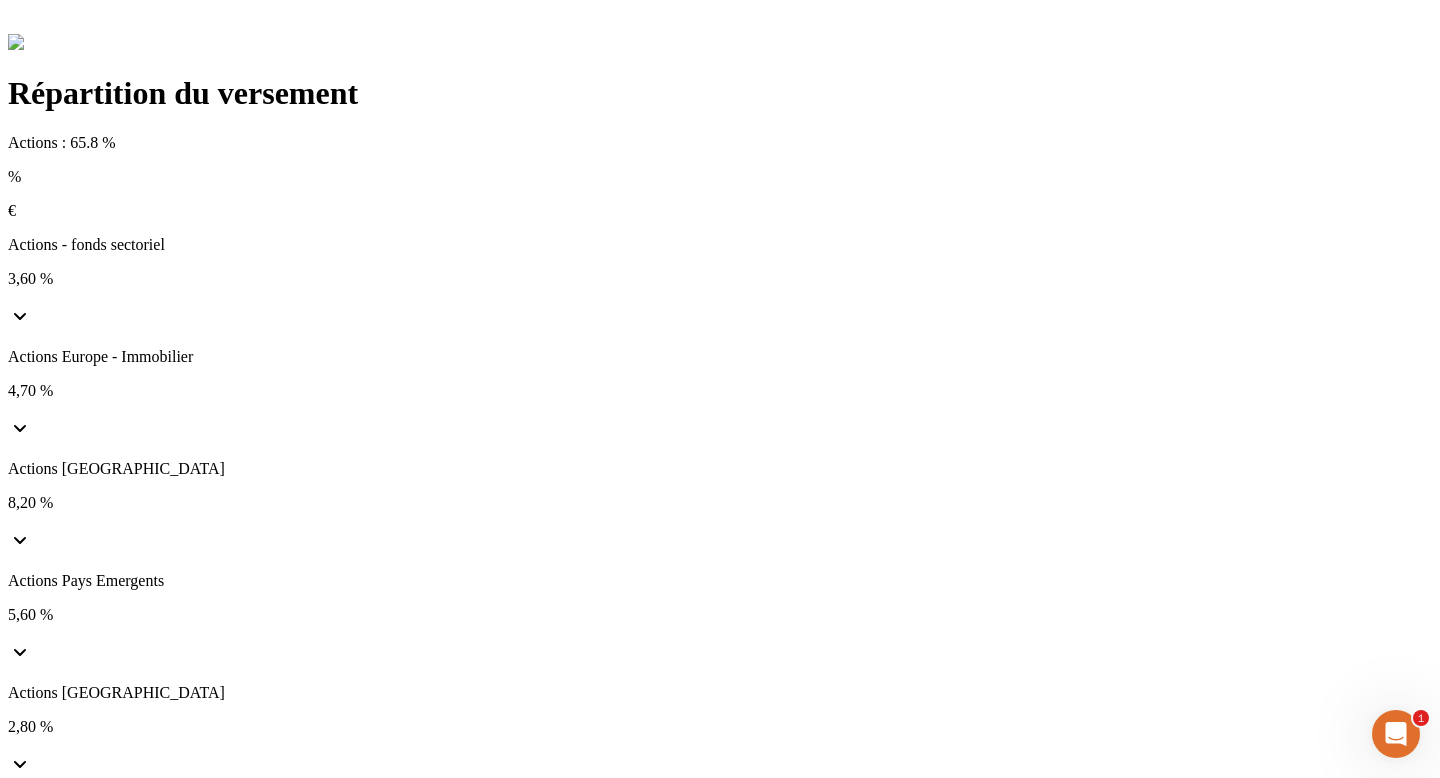 click on "Continuer" at bounding box center (45, 2114) 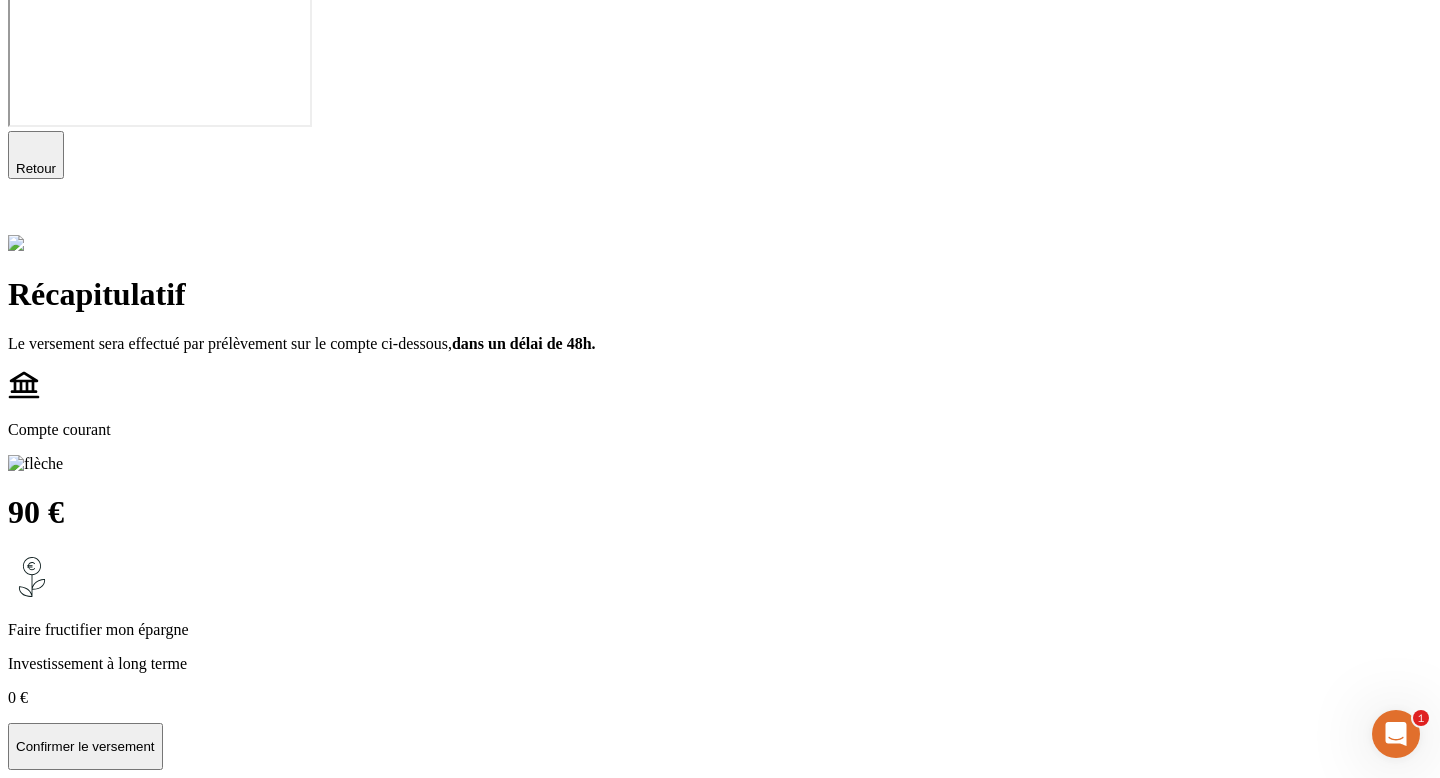 scroll, scrollTop: 0, scrollLeft: 0, axis: both 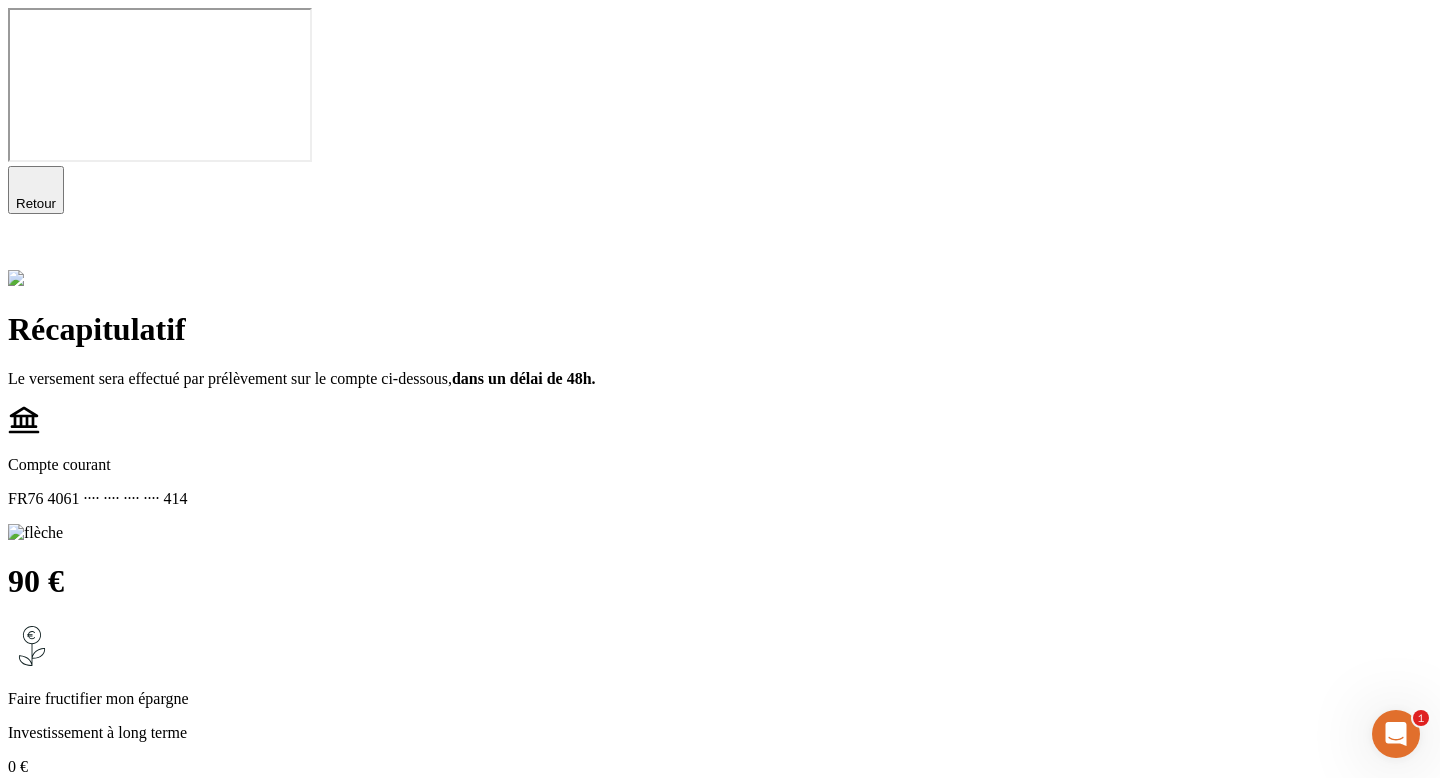 click on "Confirmer le versement" at bounding box center [85, 815] 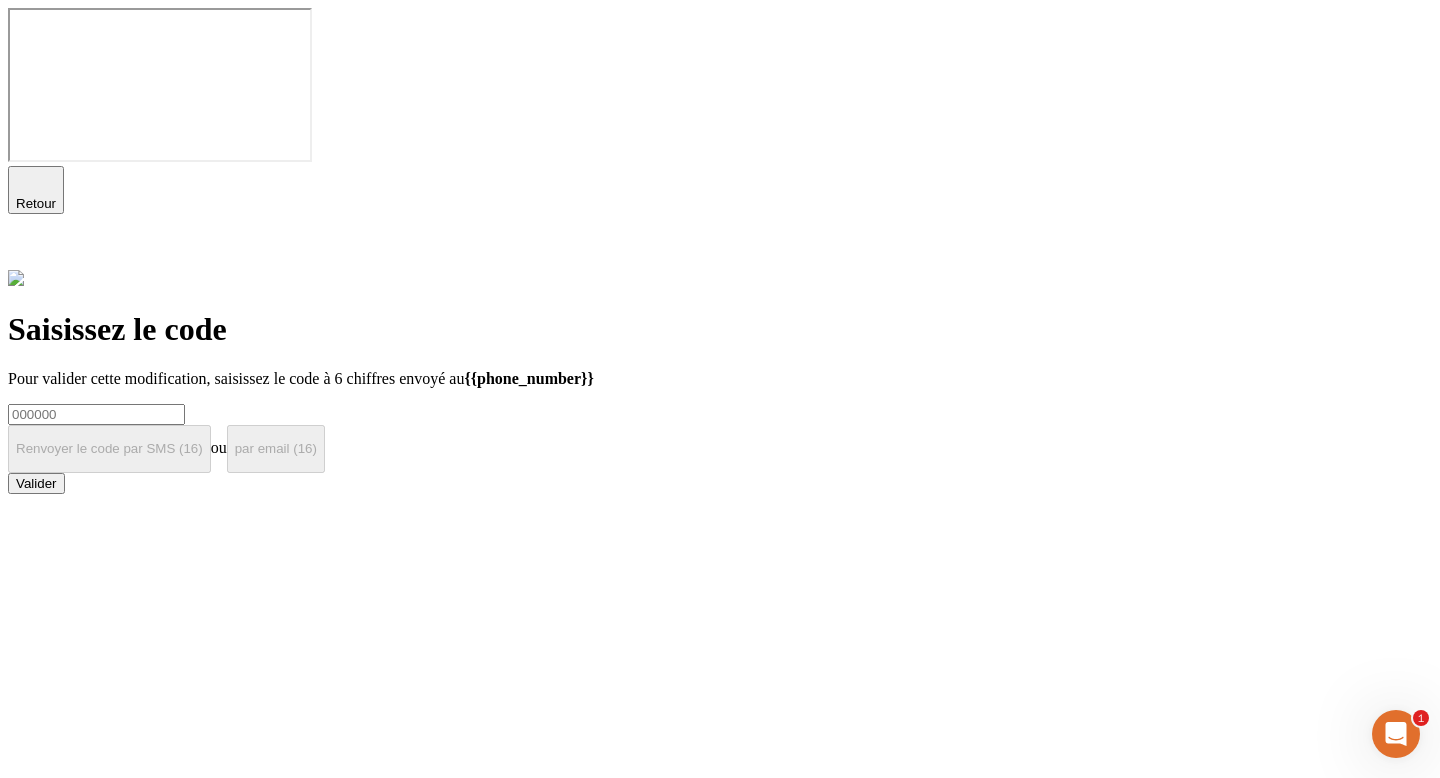 click at bounding box center (96, 414) 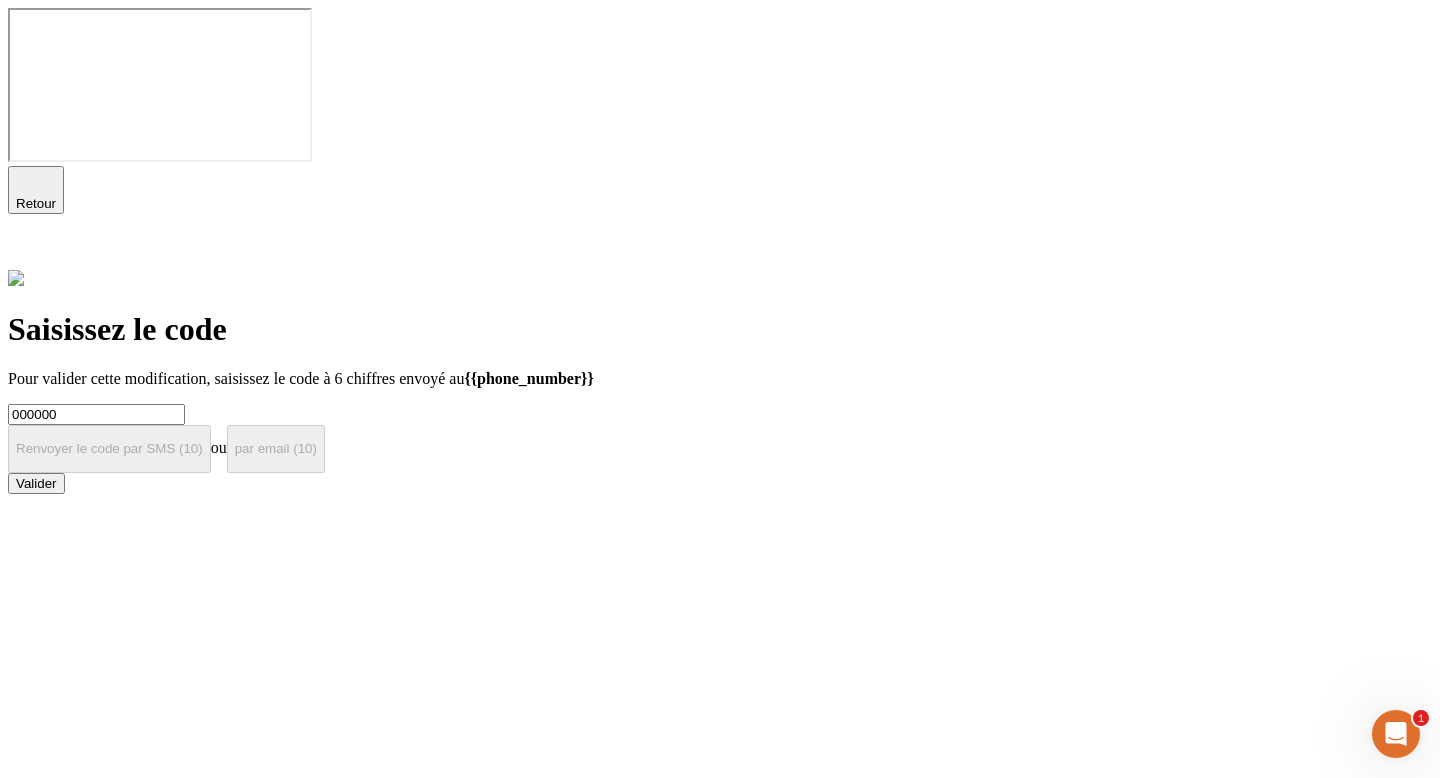 type on "000000" 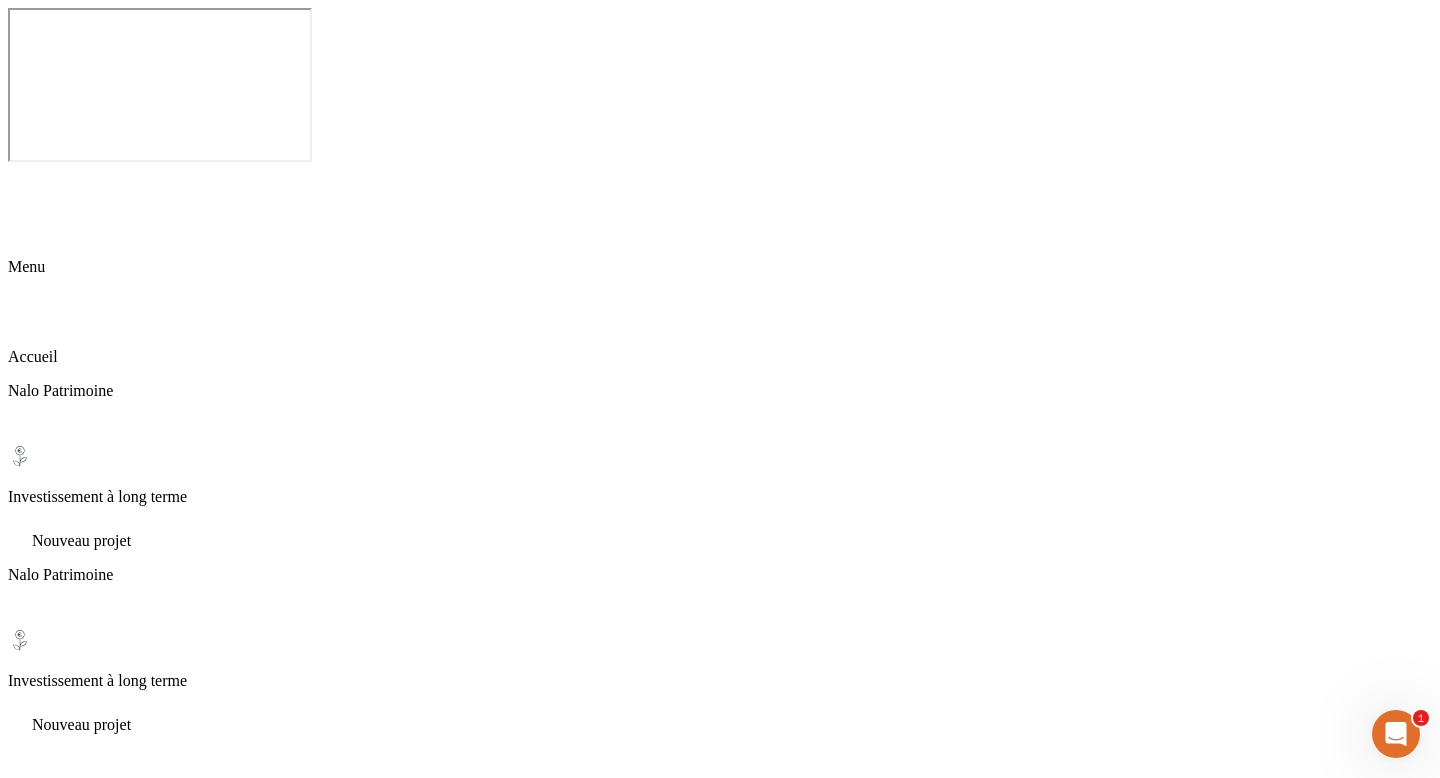 click on "Simuler Nalo Flex" at bounding box center [720, 3617] 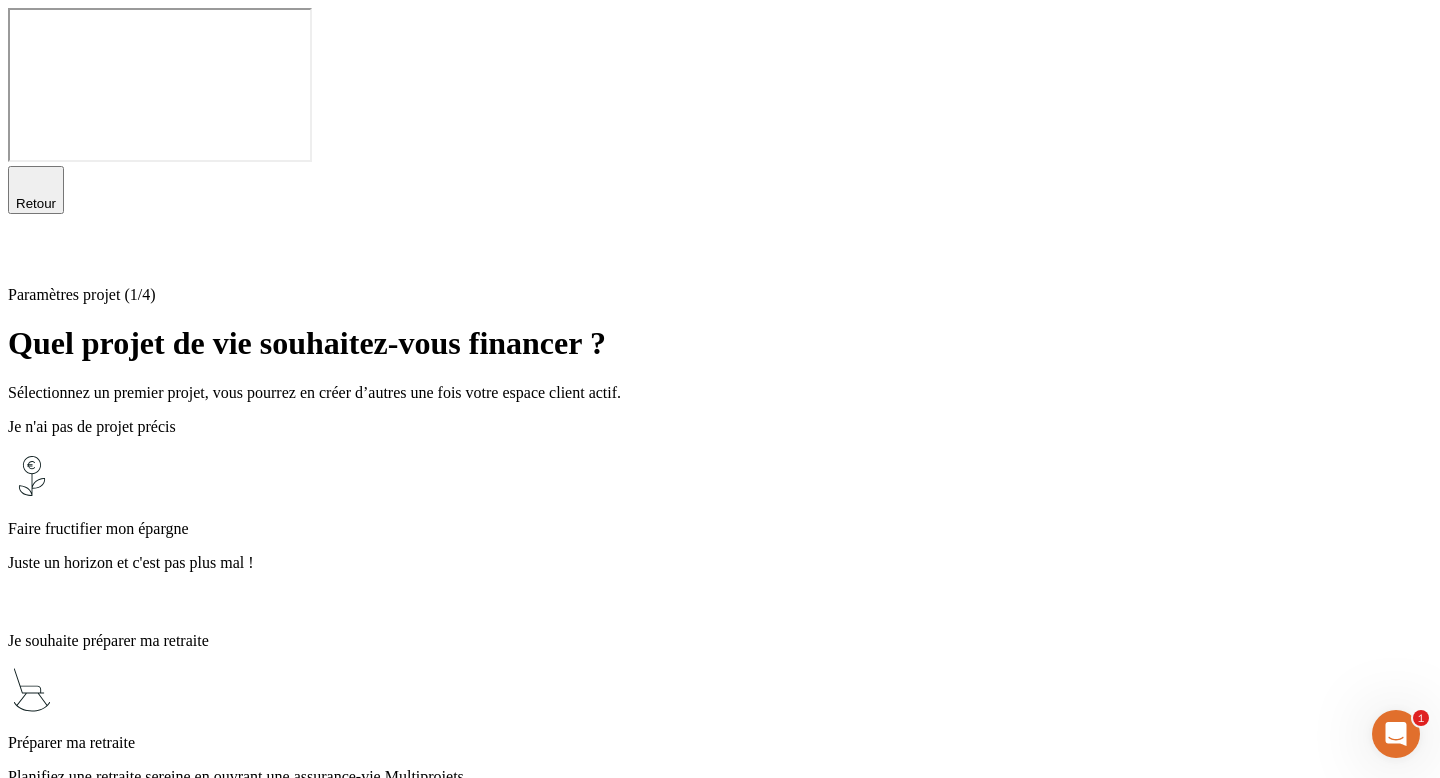 click on "Faire fructifier mon épargne Juste un horizon et c'est pas plus mal !" at bounding box center [720, 534] 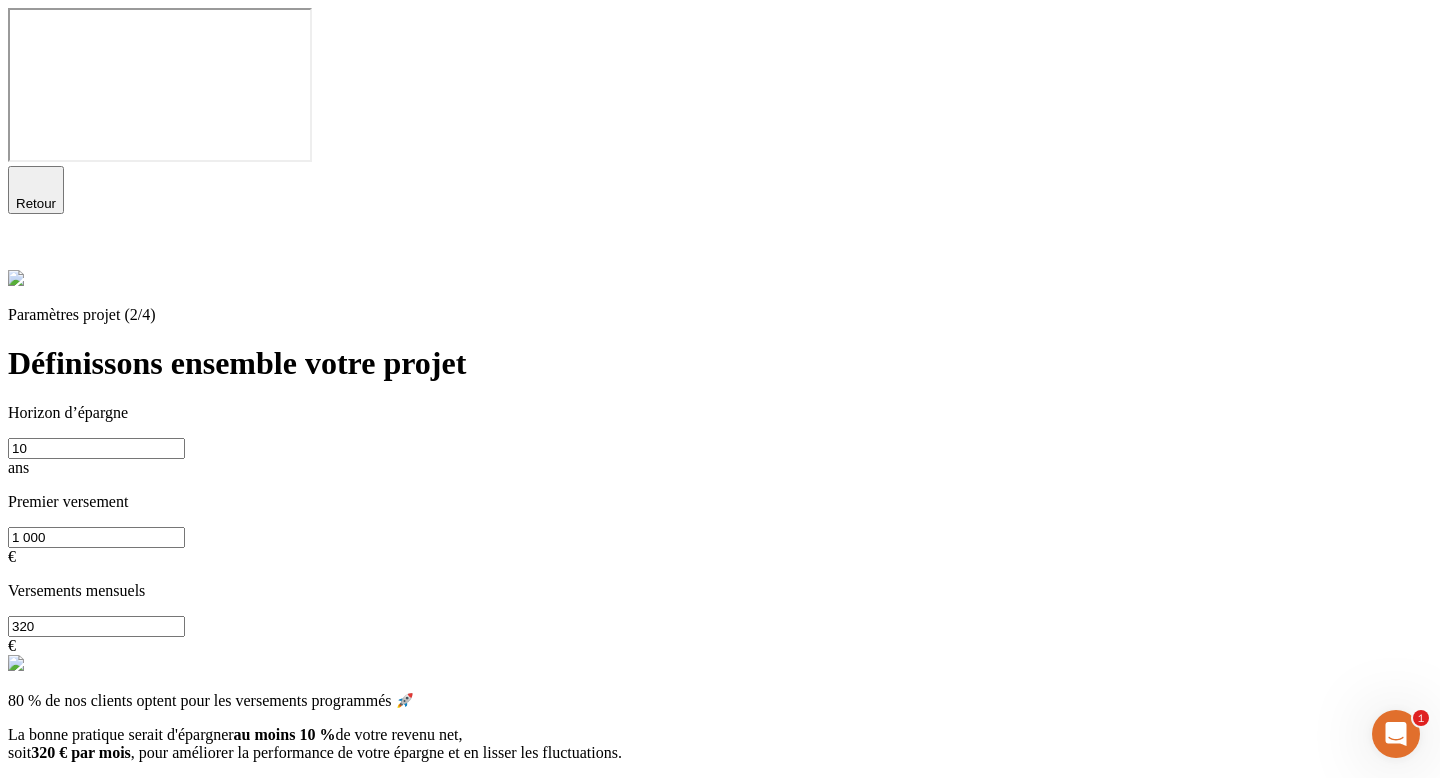 click on "Continuer" at bounding box center [45, 788] 